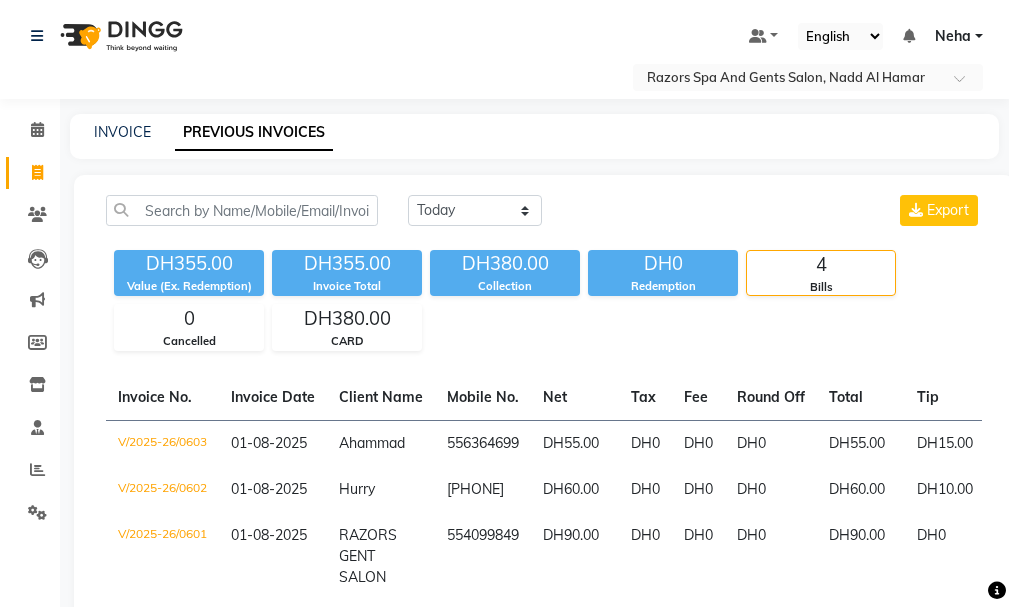 scroll, scrollTop: 0, scrollLeft: 0, axis: both 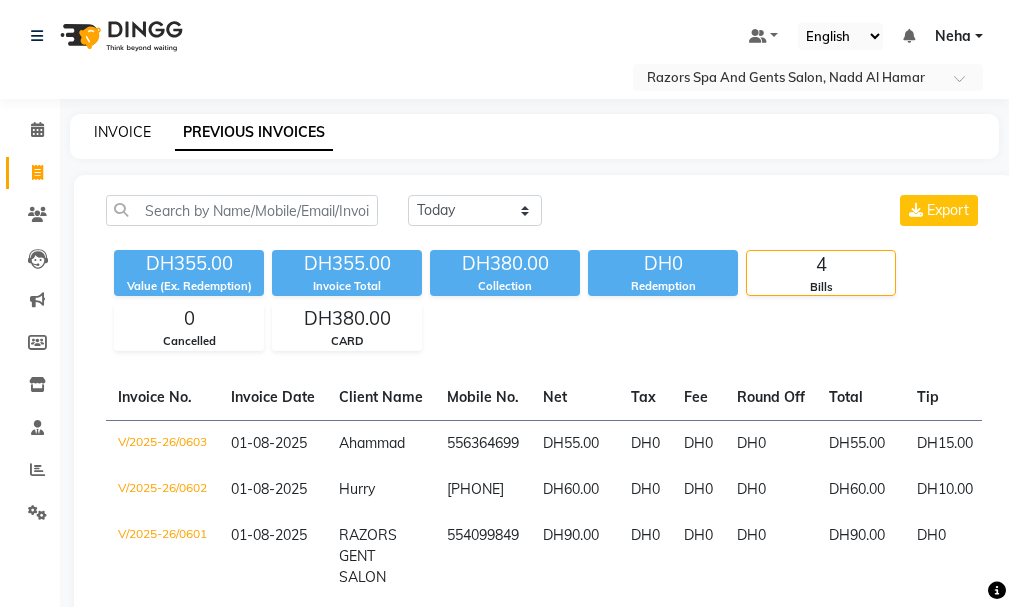 click on "INVOICE" 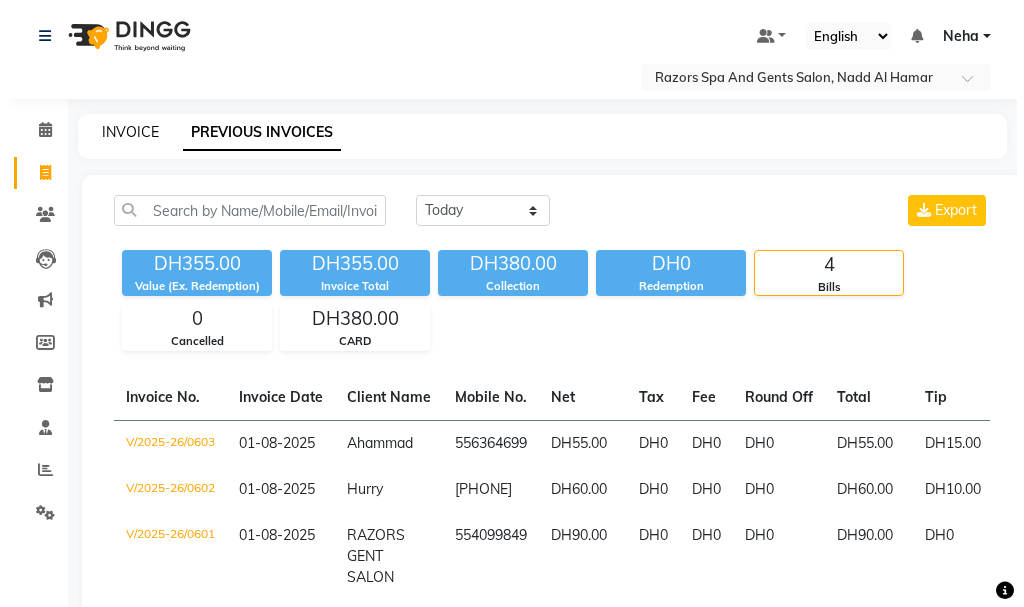 scroll, scrollTop: 21, scrollLeft: 0, axis: vertical 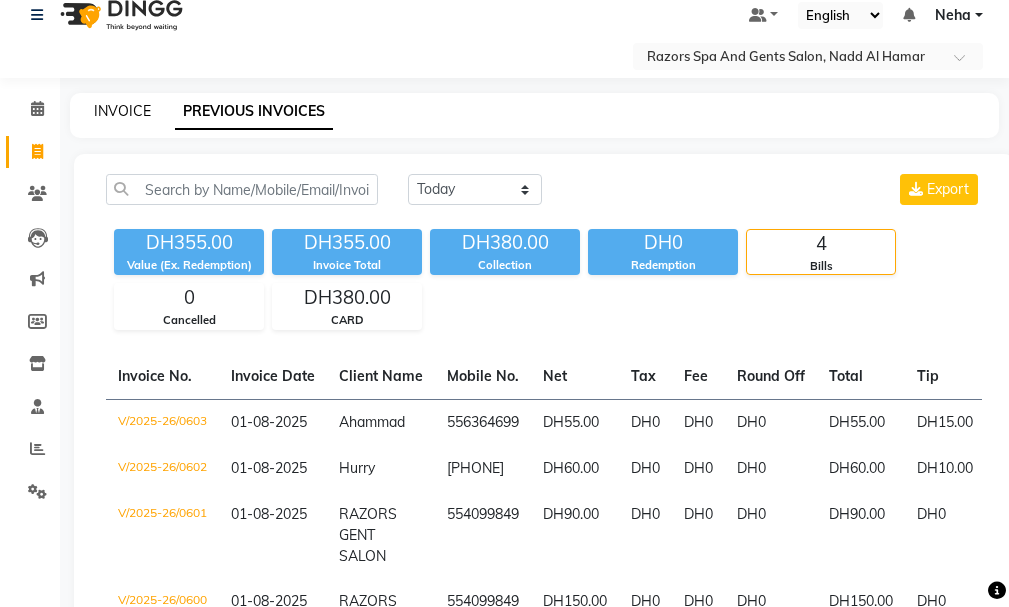 select on "service" 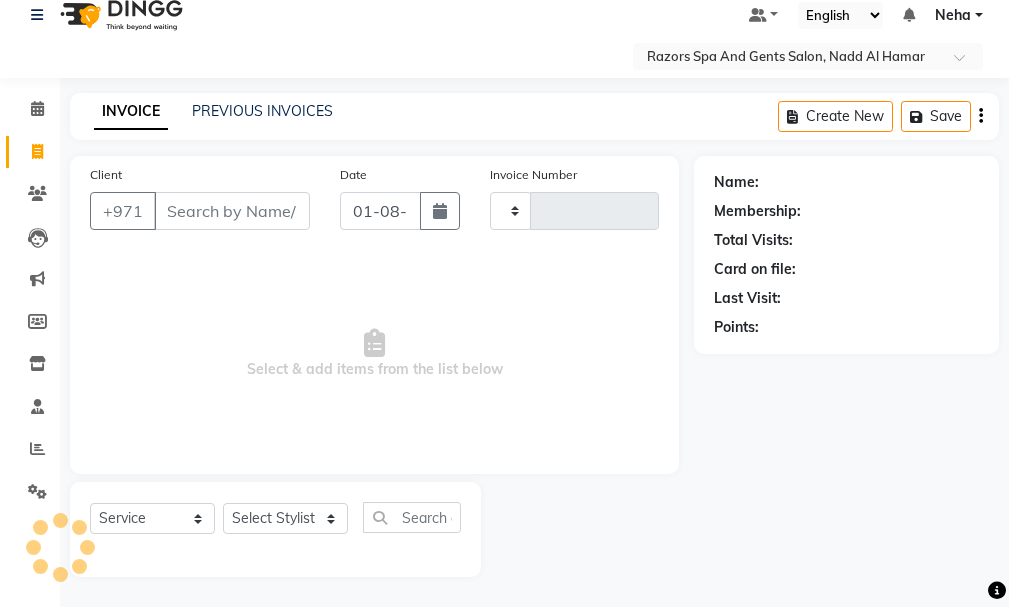 type on "0608" 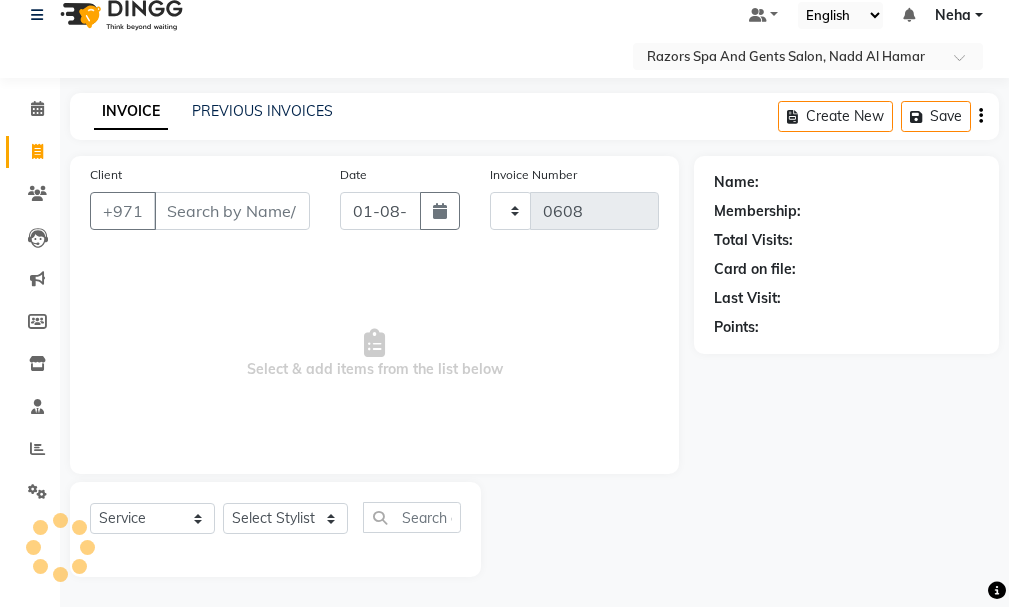 select on "8419" 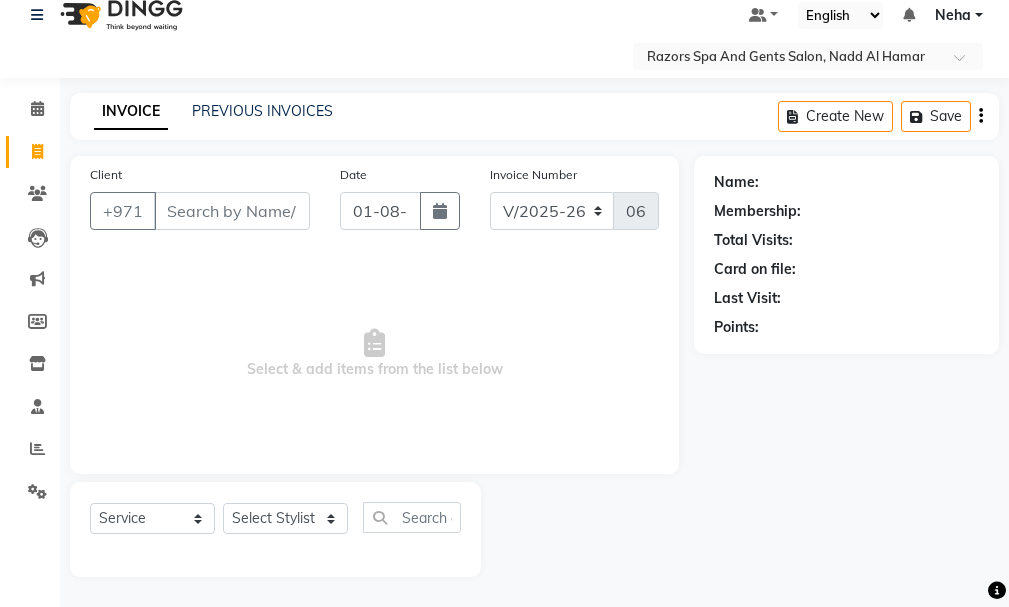 click on "Client" at bounding box center [232, 211] 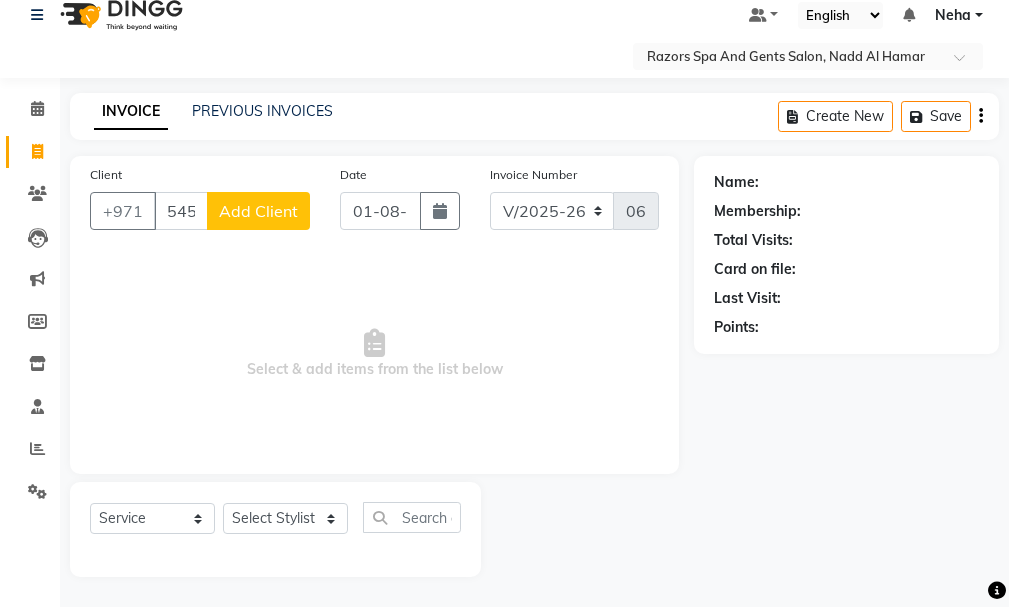 type on "545335105" 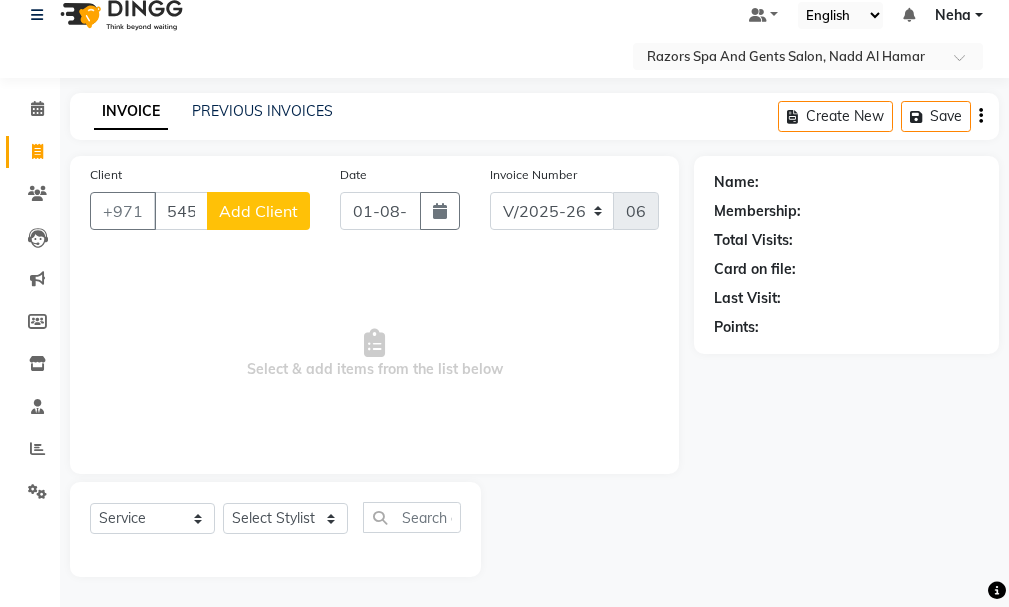 click on "Add Client" 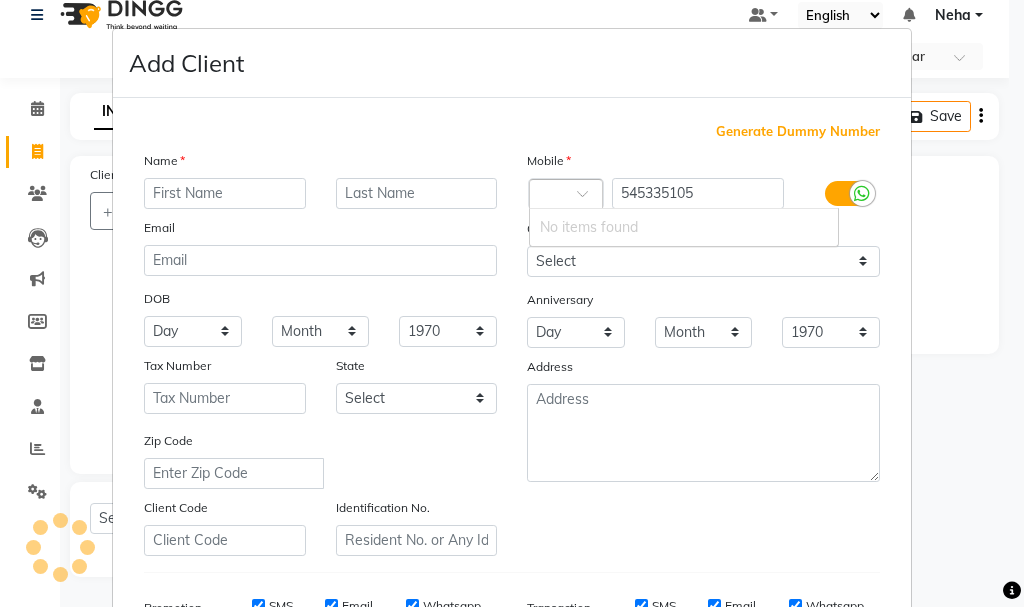 click at bounding box center (566, 195) 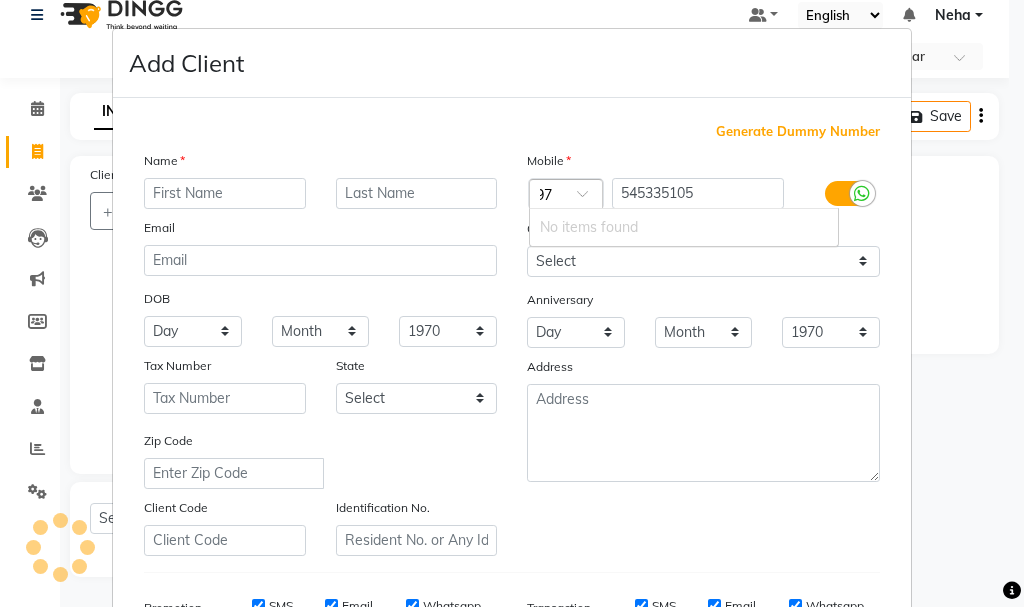 type on "971" 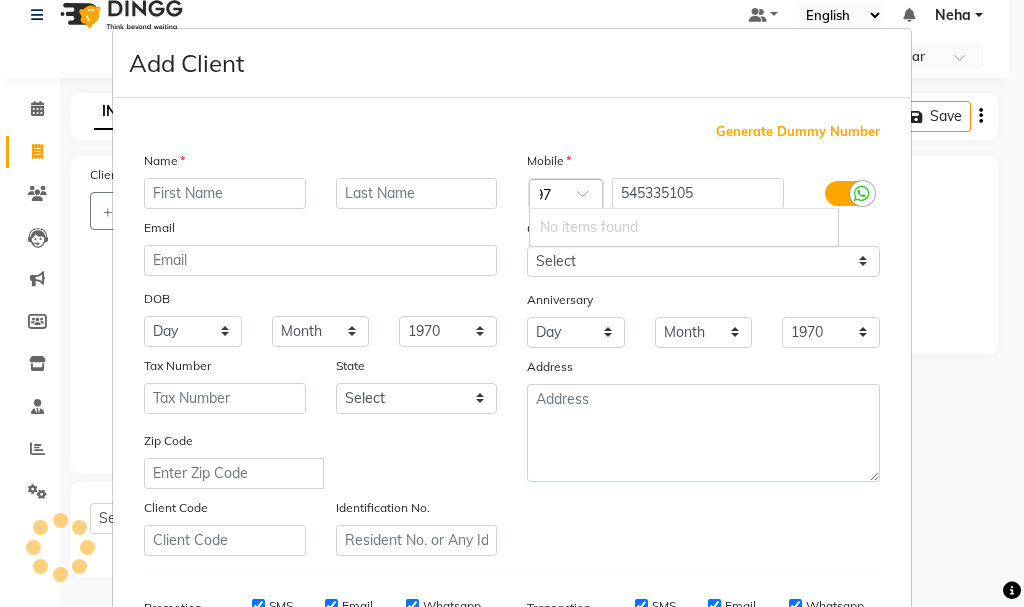 scroll, scrollTop: 0, scrollLeft: 13, axis: horizontal 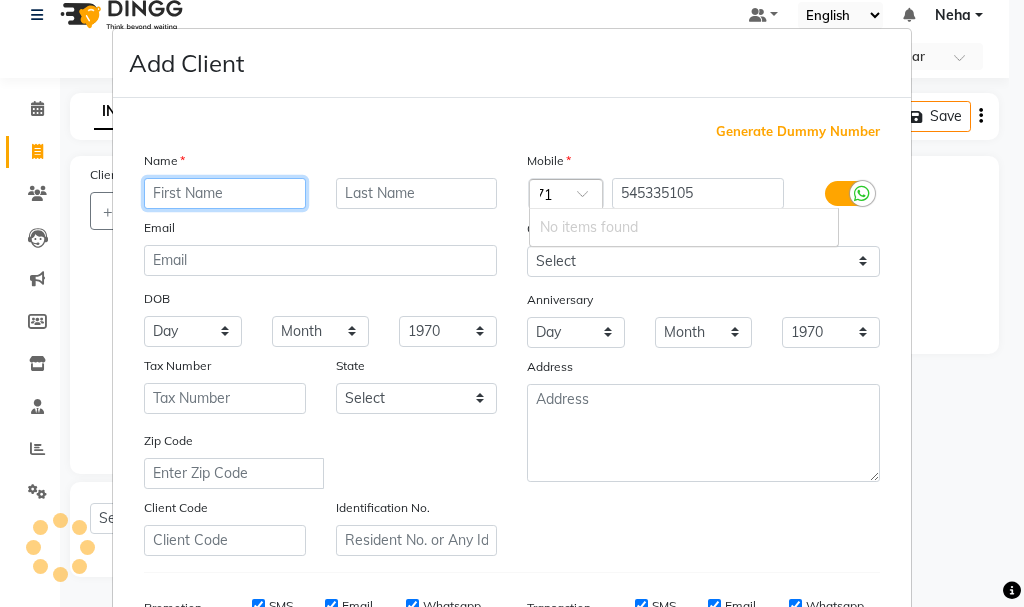 type 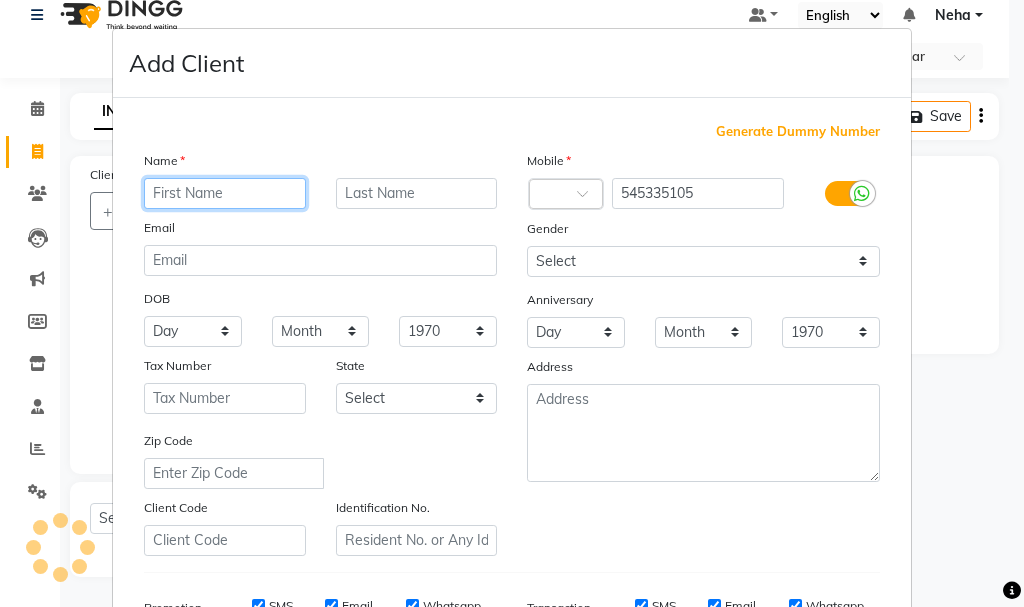 click at bounding box center (225, 193) 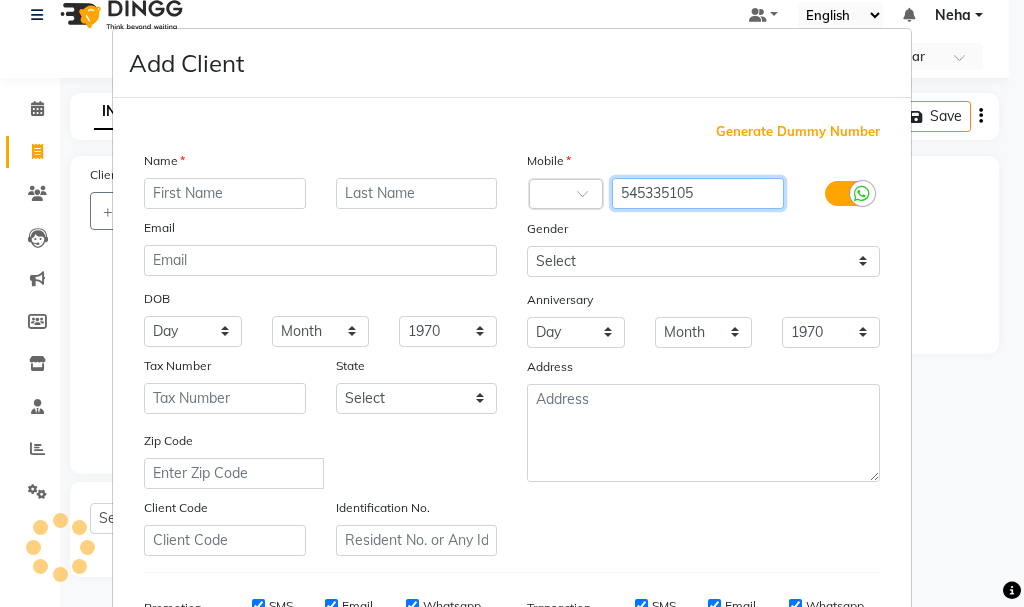 click on "545335105" at bounding box center (698, 193) 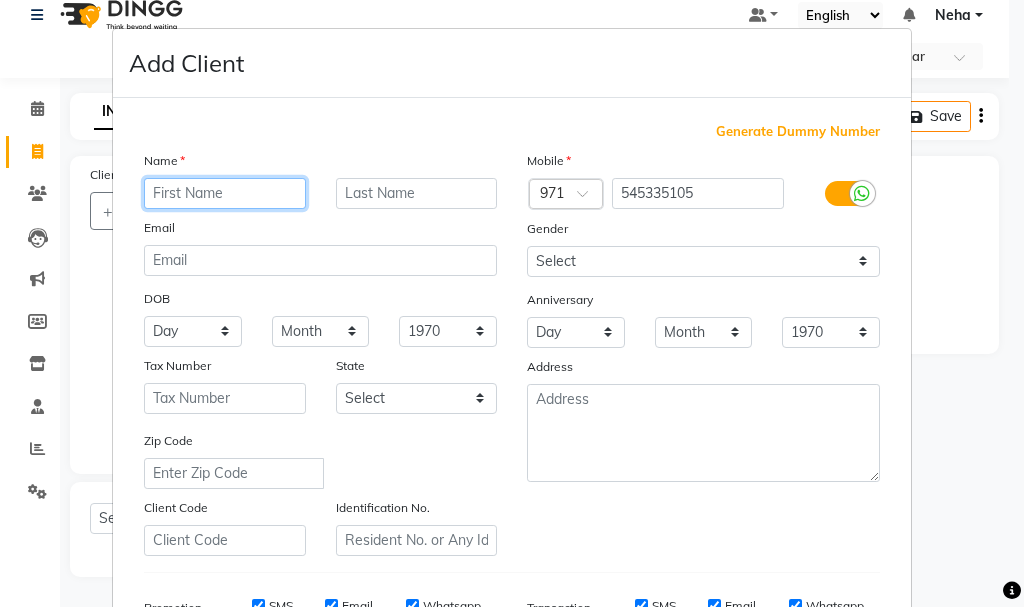 click at bounding box center [225, 193] 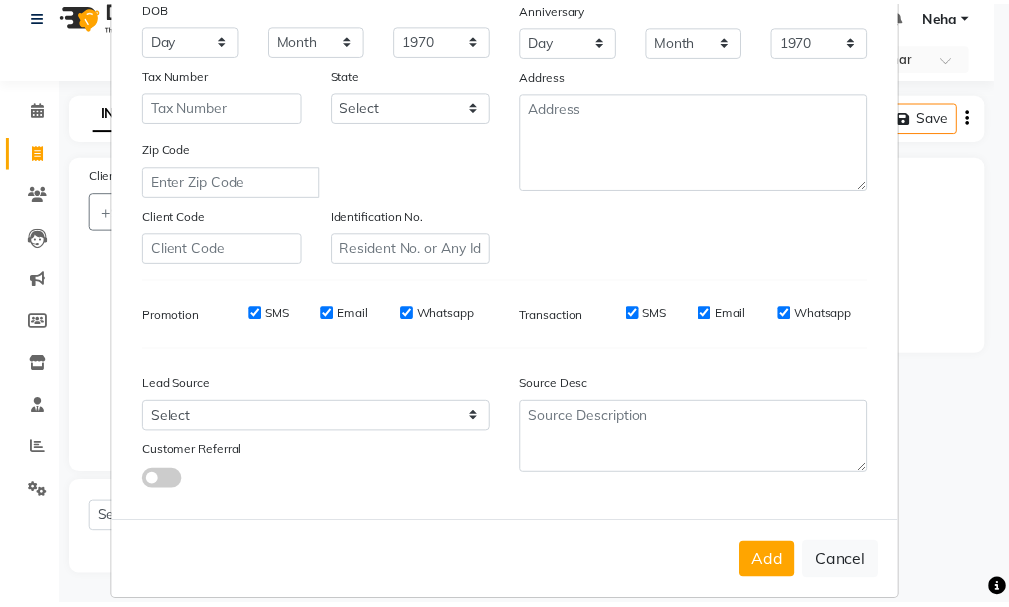 scroll, scrollTop: 316, scrollLeft: 0, axis: vertical 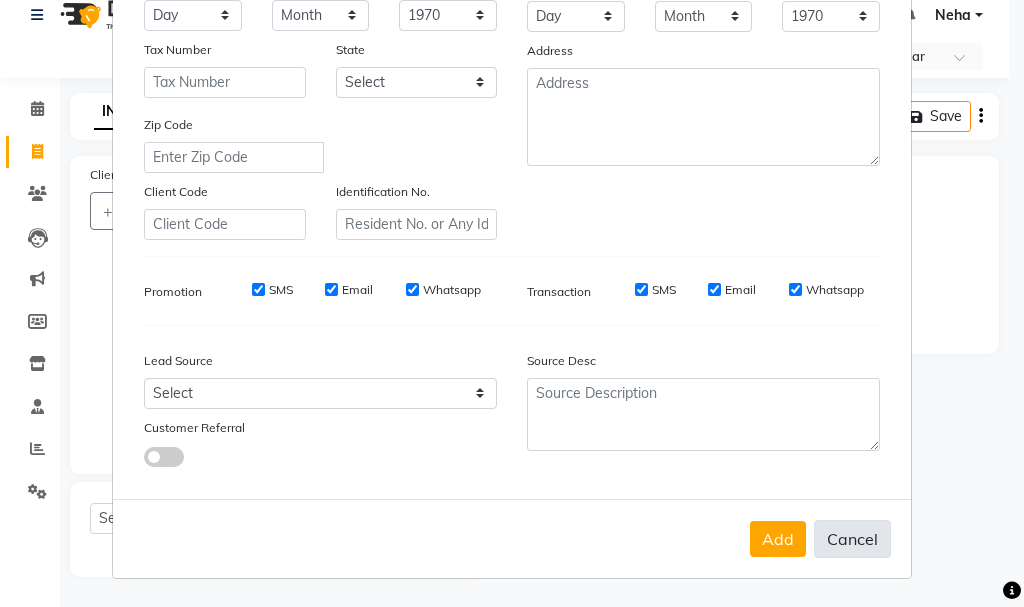 click on "Cancel" at bounding box center [852, 539] 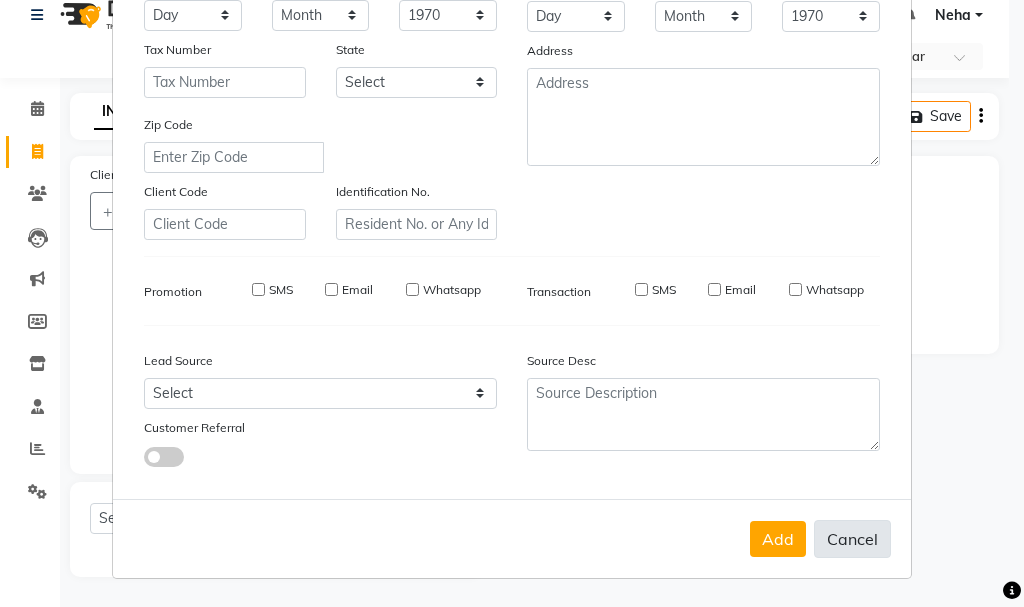 select 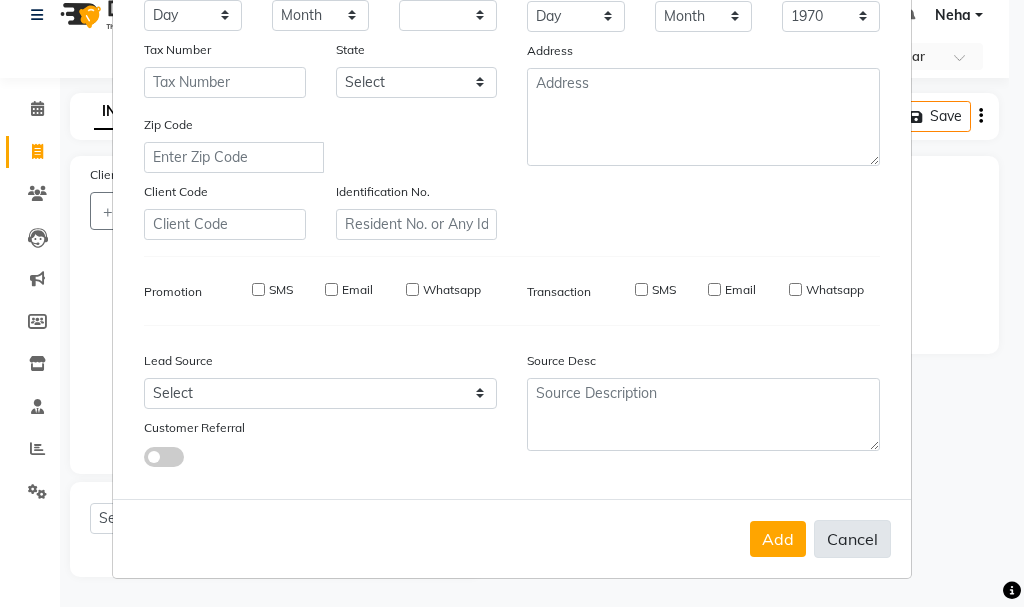 select 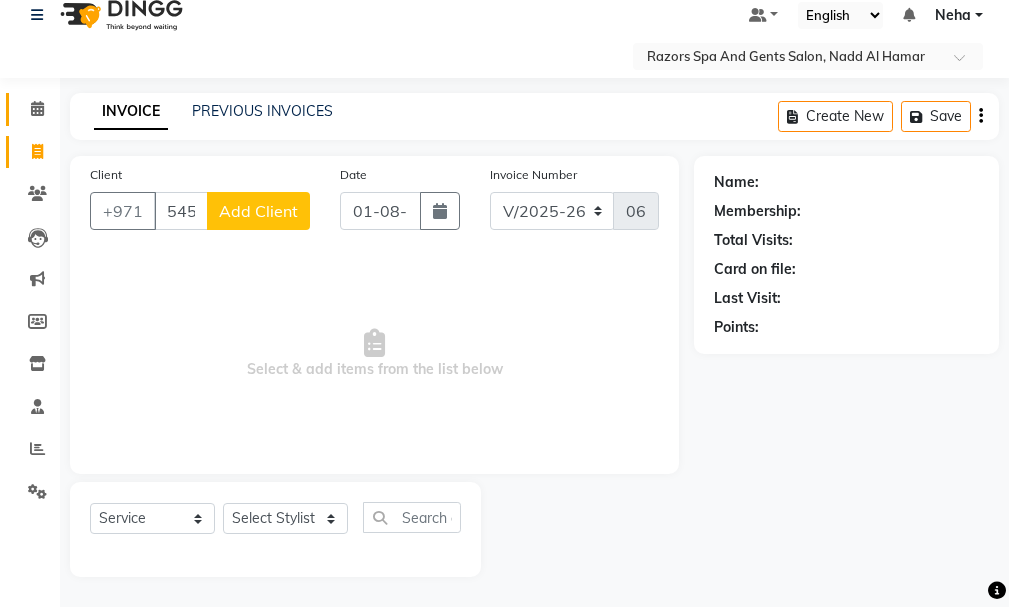click 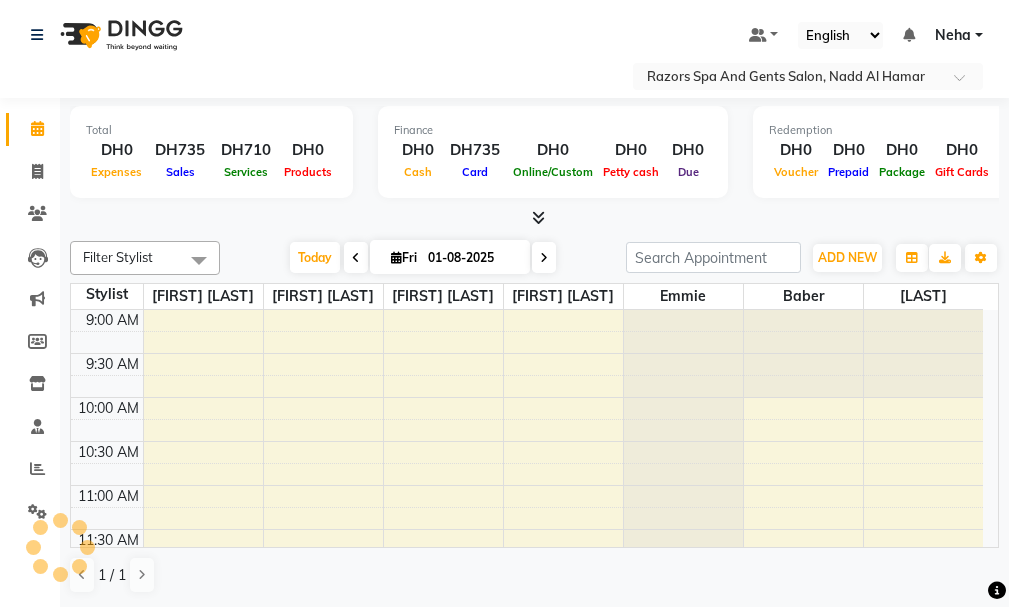 scroll, scrollTop: 0, scrollLeft: 0, axis: both 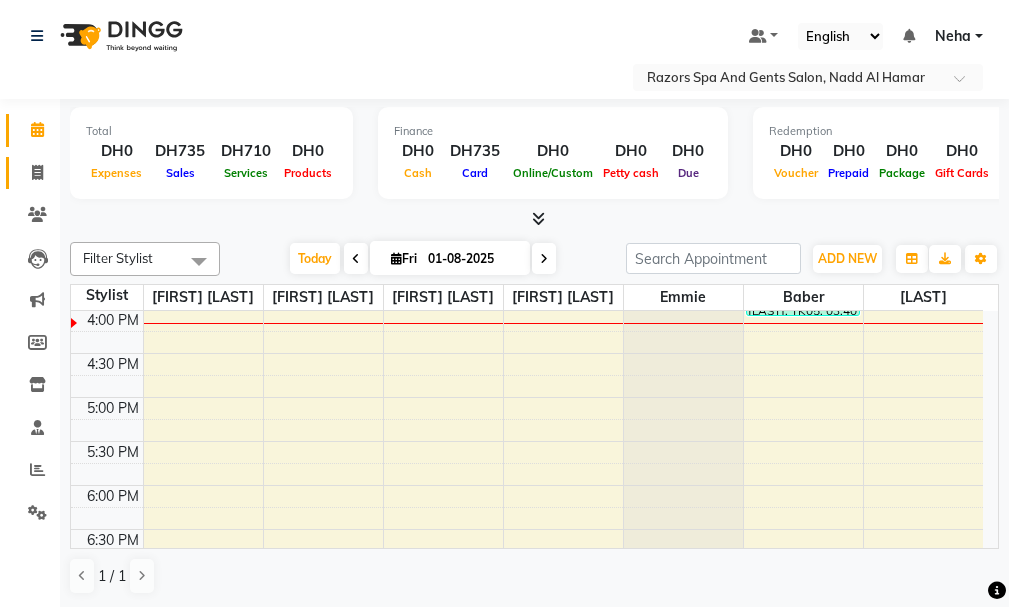 click on "Invoice" 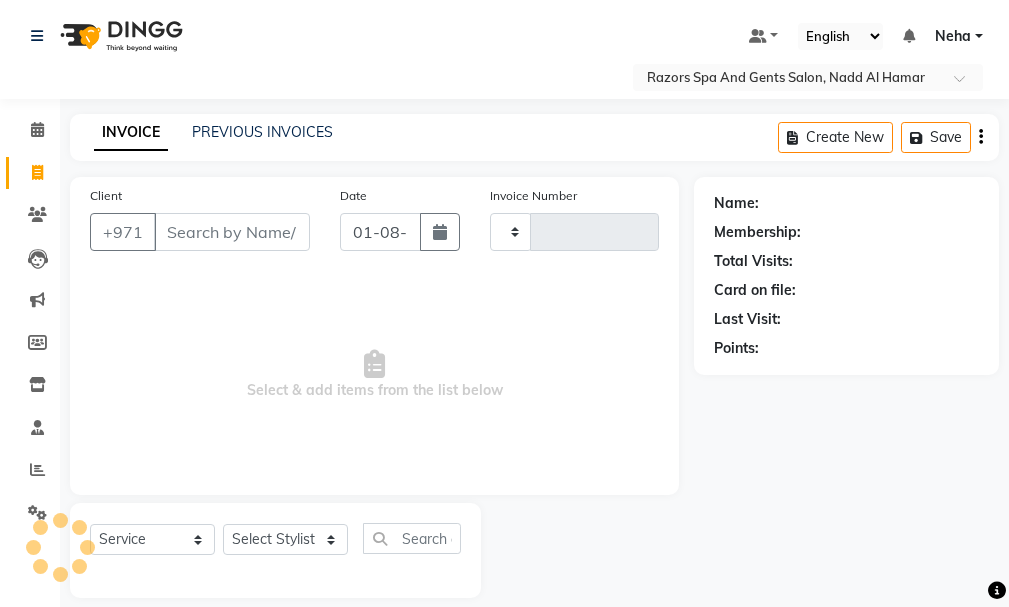 type on "0608" 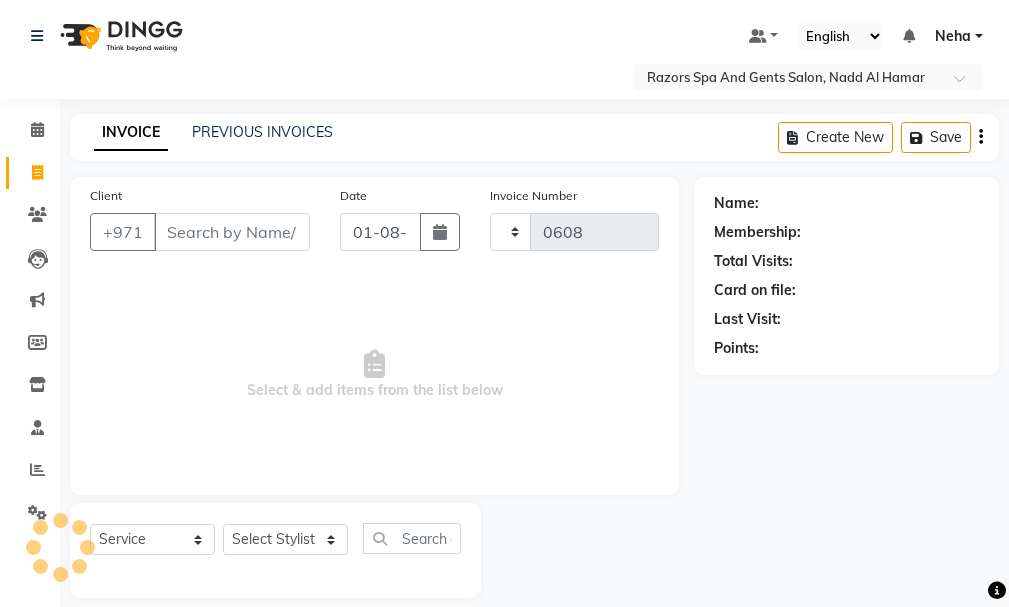 select on "8419" 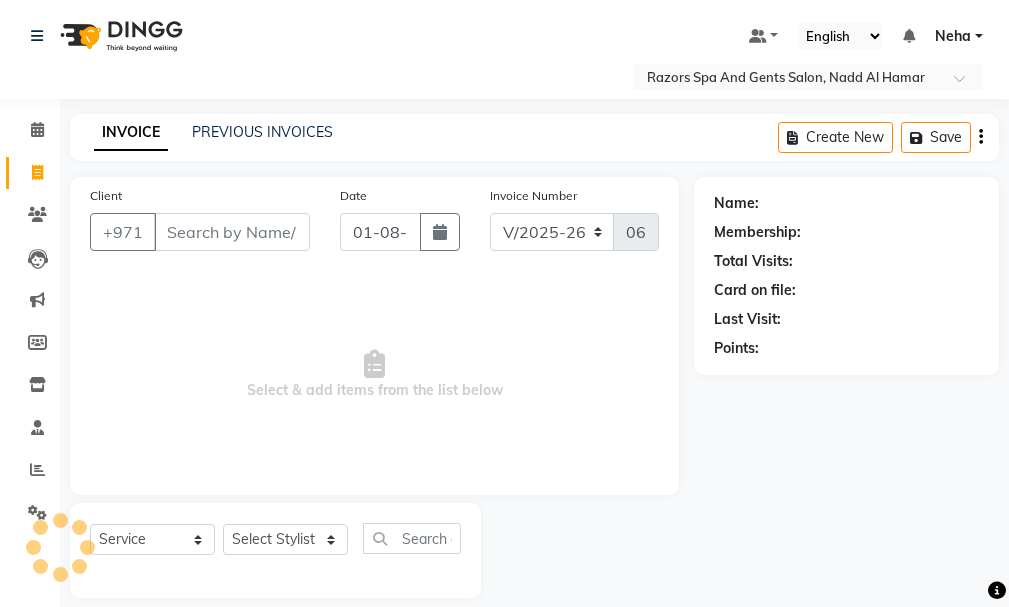 click on "Client" at bounding box center [232, 232] 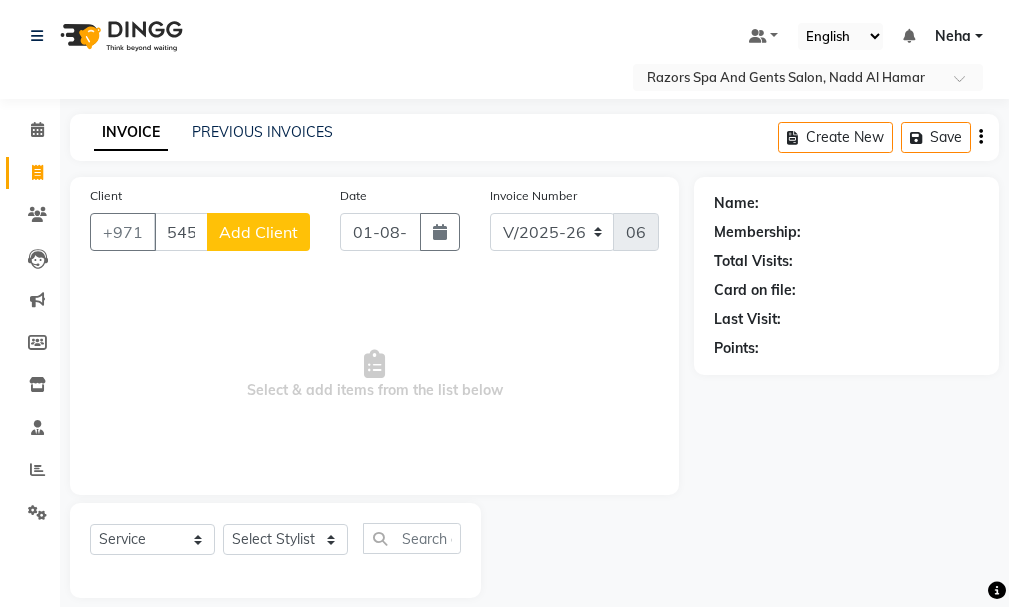 type on "545335105" 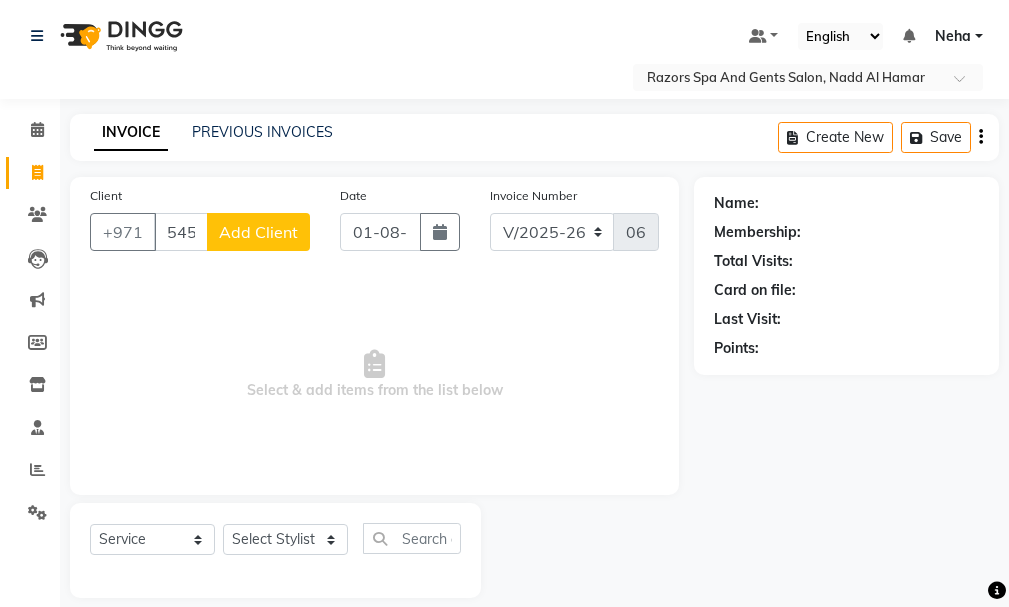 click on "Add Client" 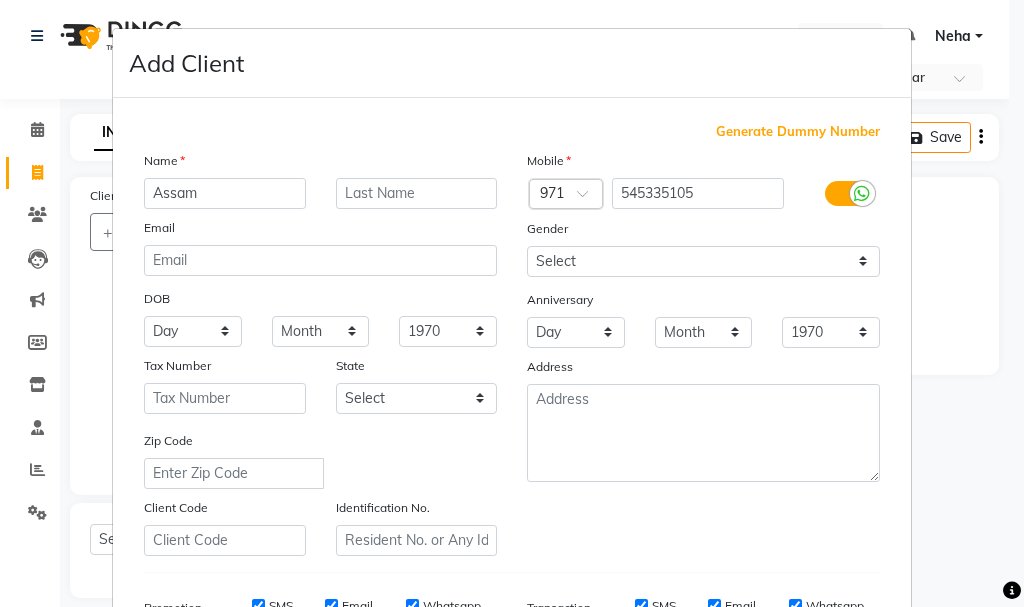 type on "Assam" 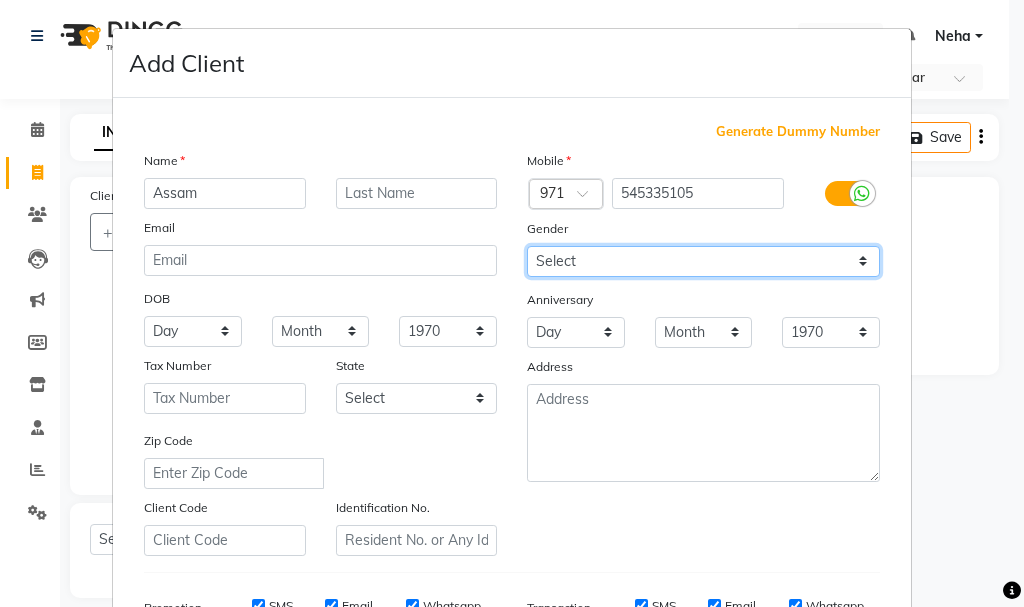 click on "Select Male Female Other Prefer Not To Say" at bounding box center [703, 261] 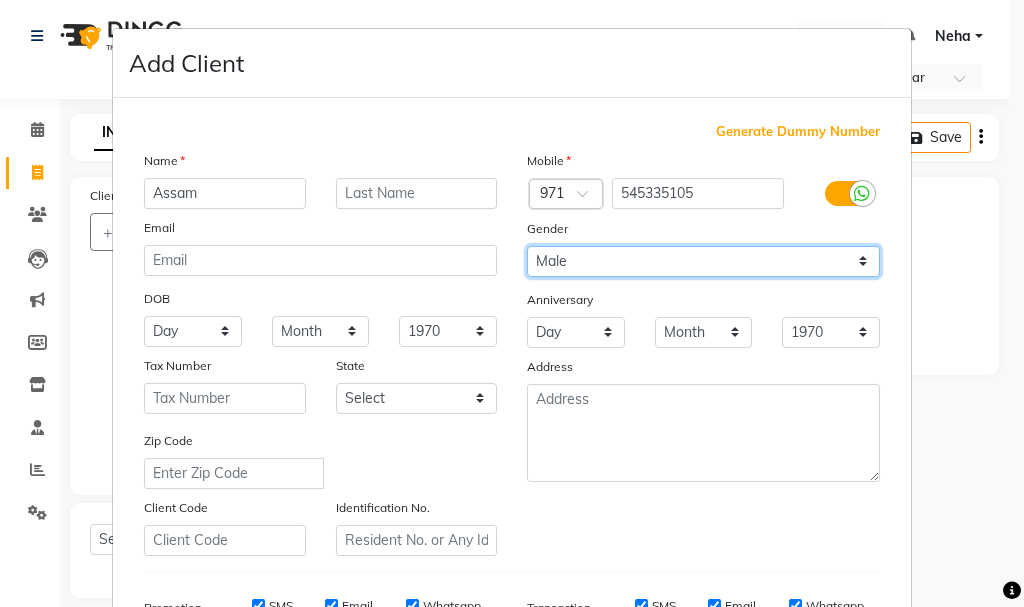 click on "Select Male Female Other Prefer Not To Say" at bounding box center [703, 261] 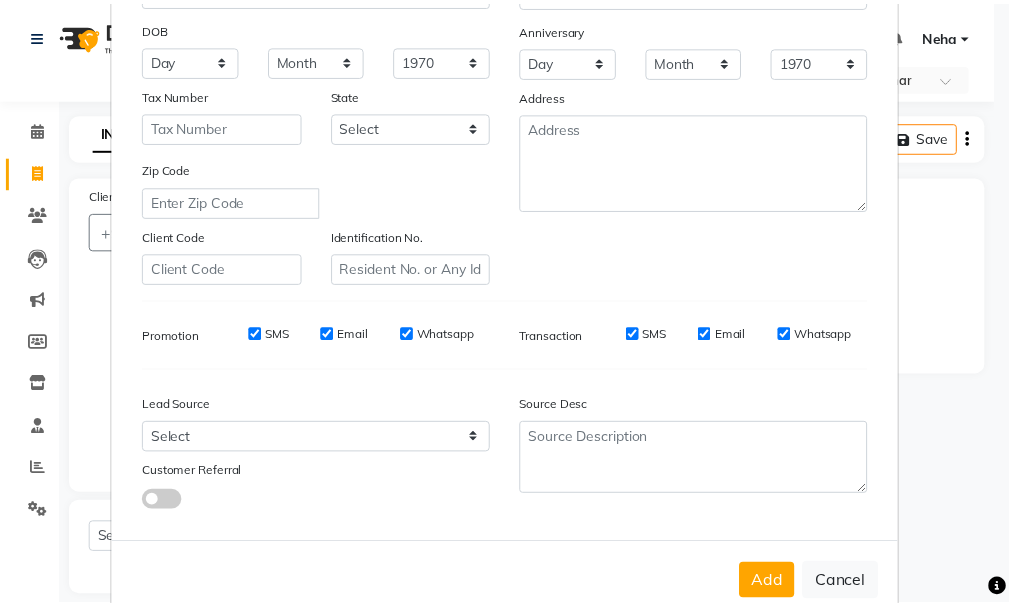 scroll, scrollTop: 316, scrollLeft: 0, axis: vertical 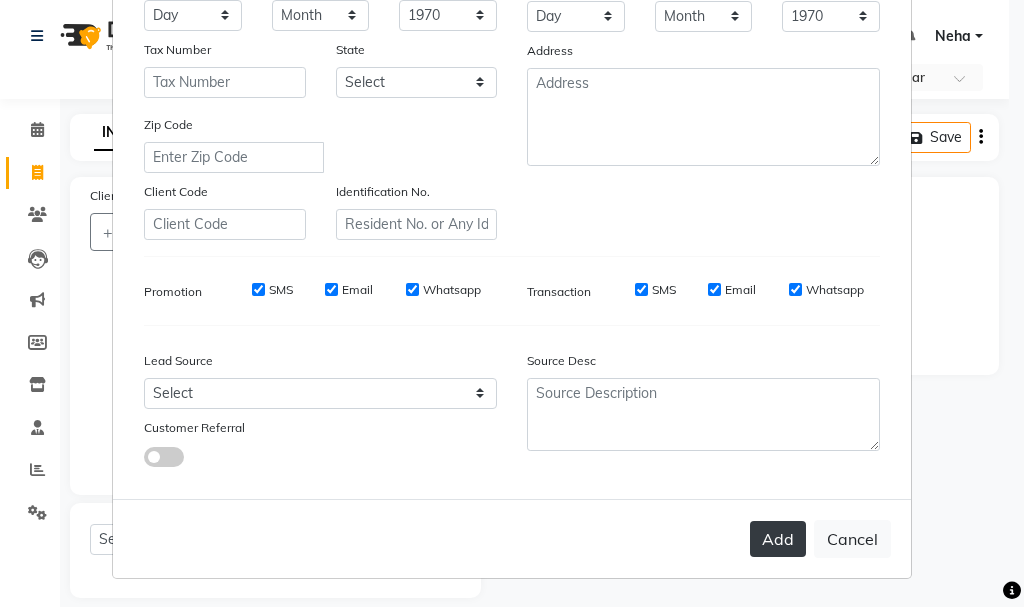click on "Add" at bounding box center [778, 539] 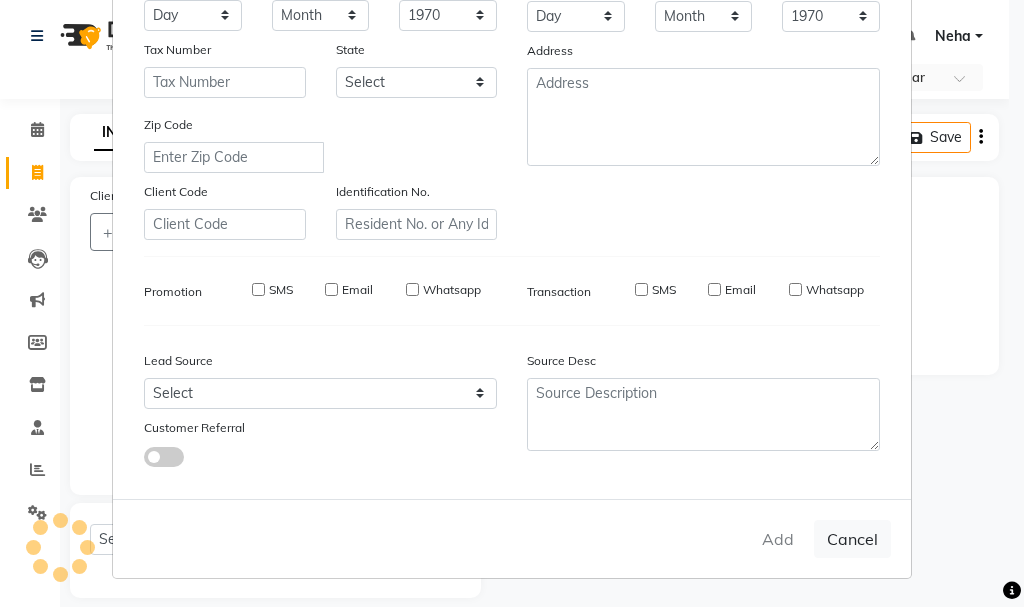 type 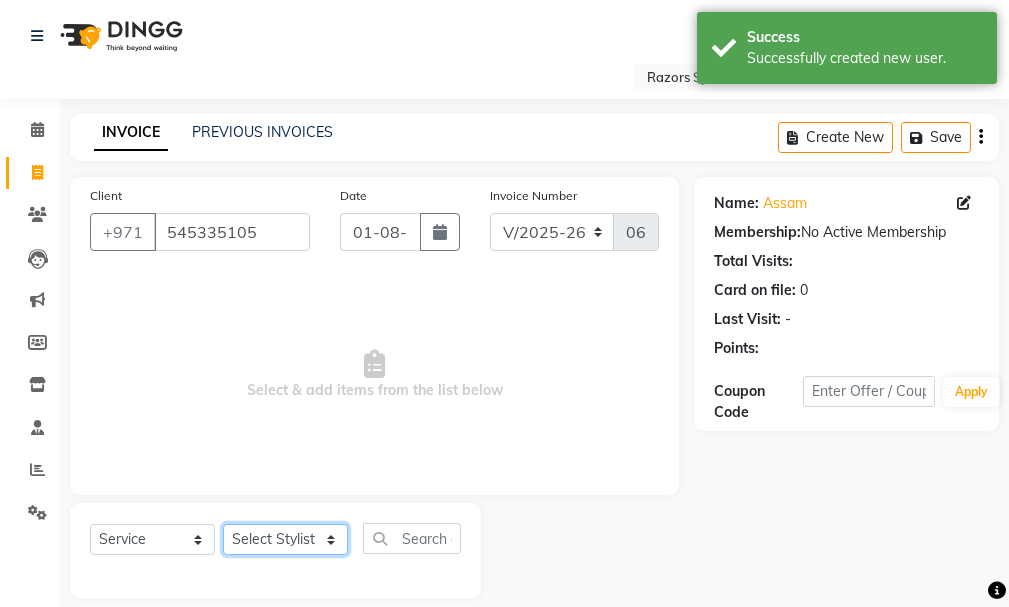 click on "Select Stylist [LAST] [LAST] [LAST] [LAST] [LAST] [LAST] [LAST] [LAST] [LAST] [LAST] [LAST] [LAST]" 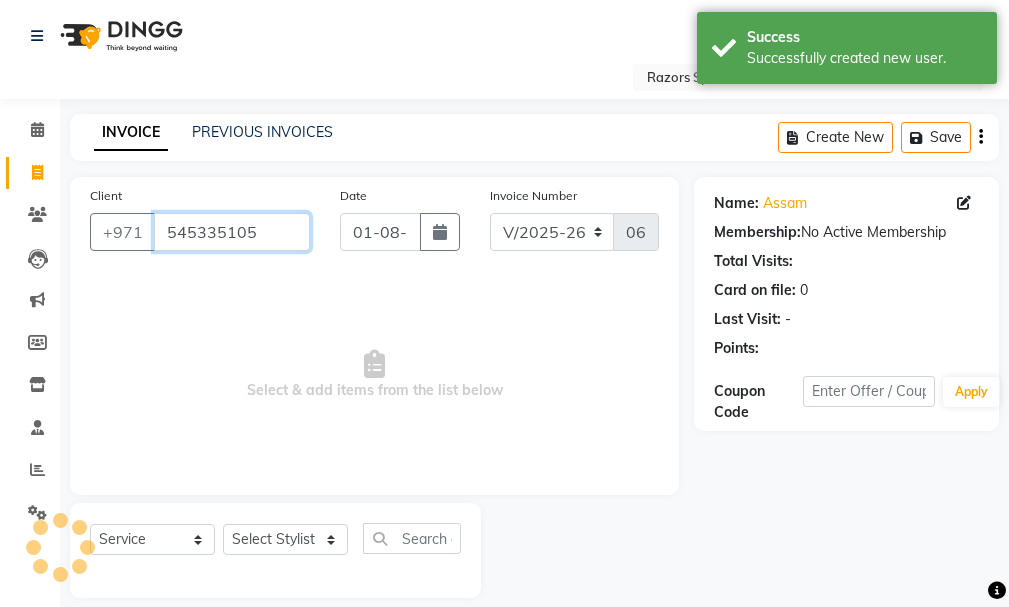 click on "545335105" at bounding box center (232, 232) 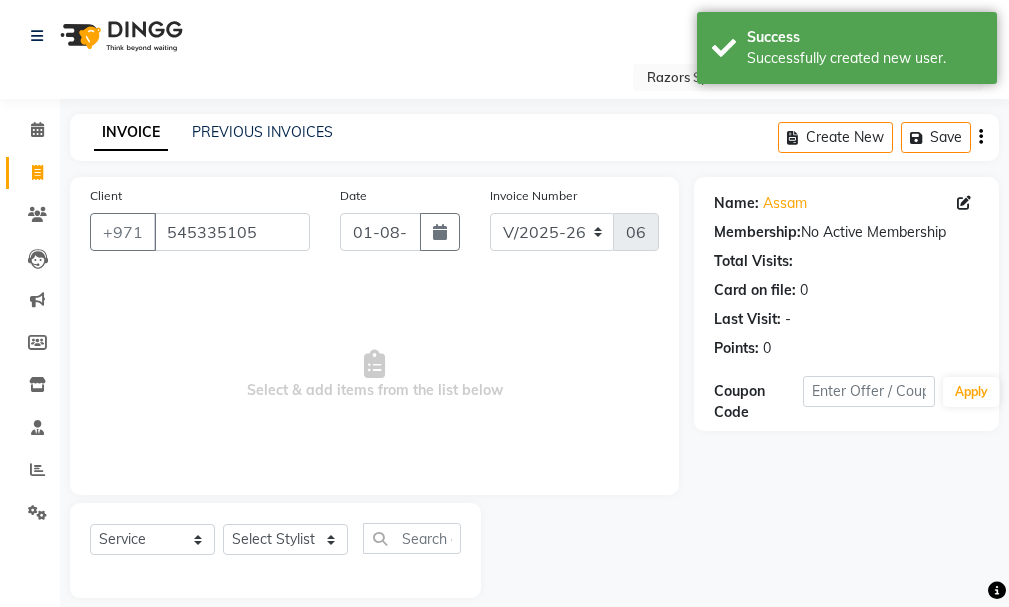 click on "Select Location × Razors Spa And Gents Salon, Nadd Al Hamar Default Panel My Panel English ENGLISH Español العربية मराठी हिंदी ગુજરાતી தமிழ் 中文 Notifications nothing to show Neha Manage Profile Change Password Sign out  Version:3.15.11" 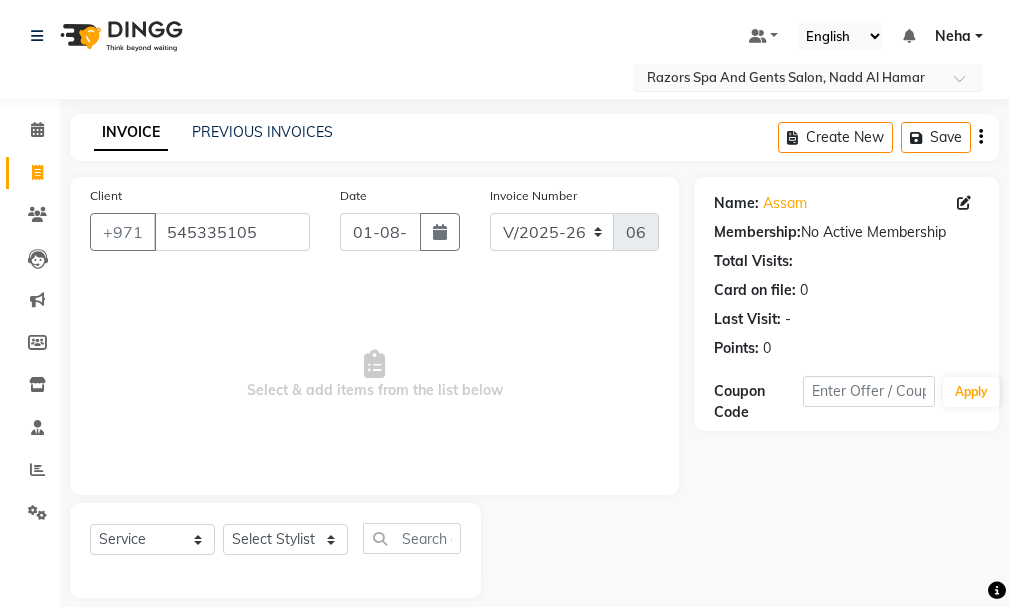 click on "Select Location × Razors Spa And Gents Salon, Nadd Al Hamar" at bounding box center [808, 77] 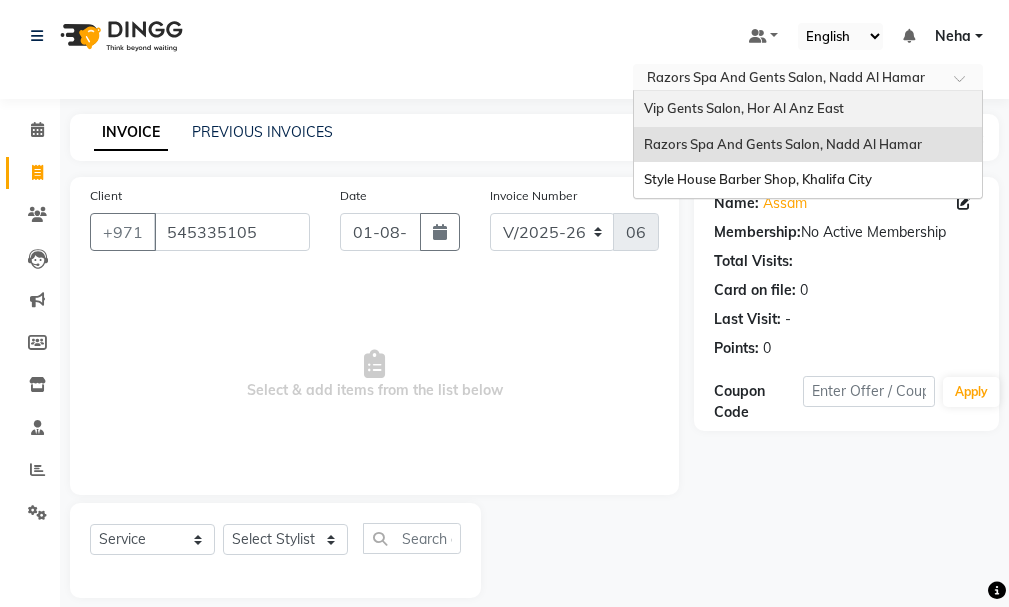 click on "Vip Gents Salon, Hor Al Anz East" at bounding box center [744, 108] 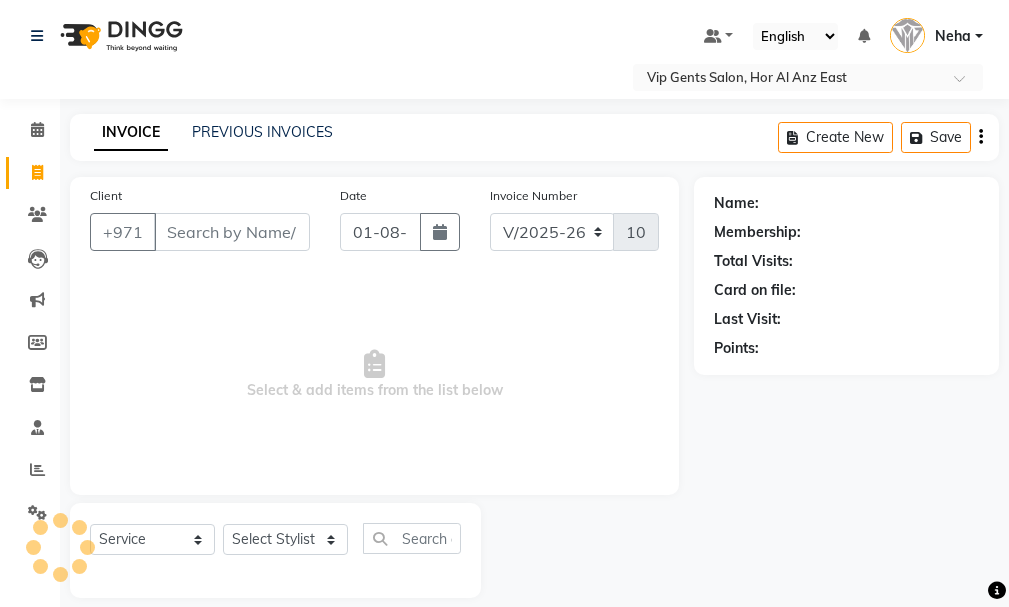 select on "8415" 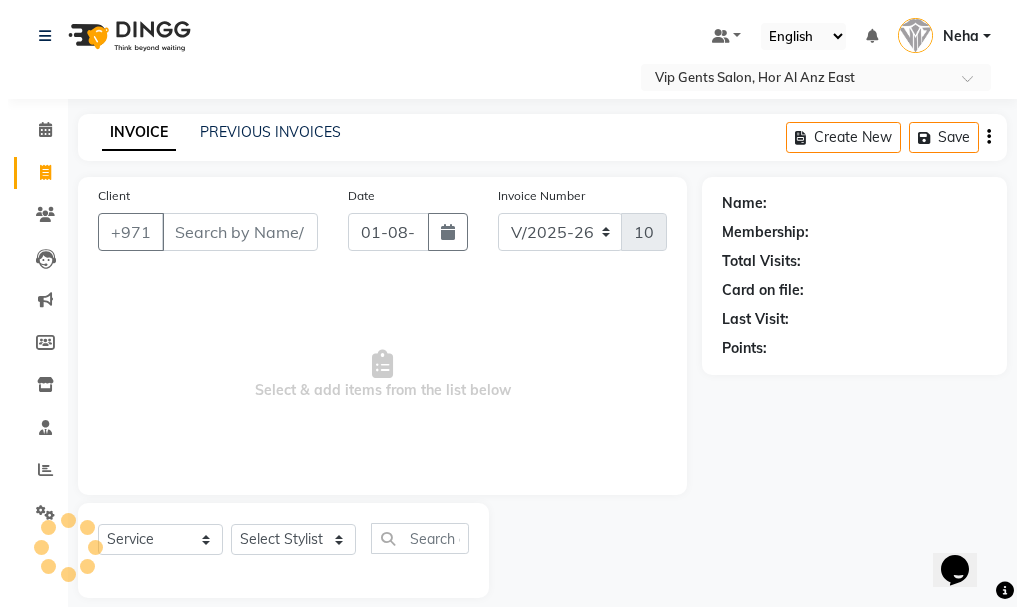 scroll, scrollTop: 0, scrollLeft: 0, axis: both 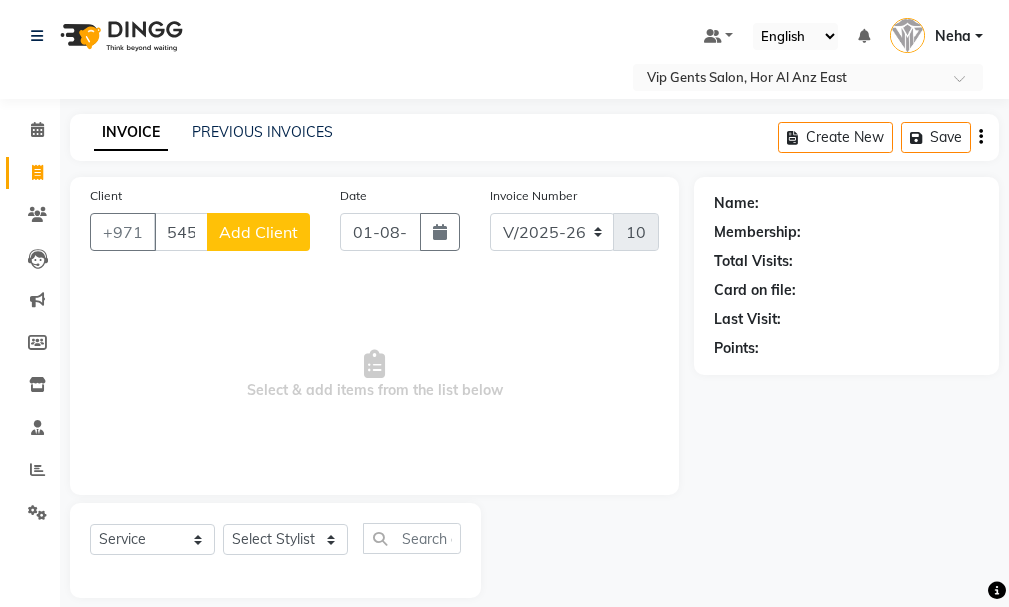 type on "545335105" 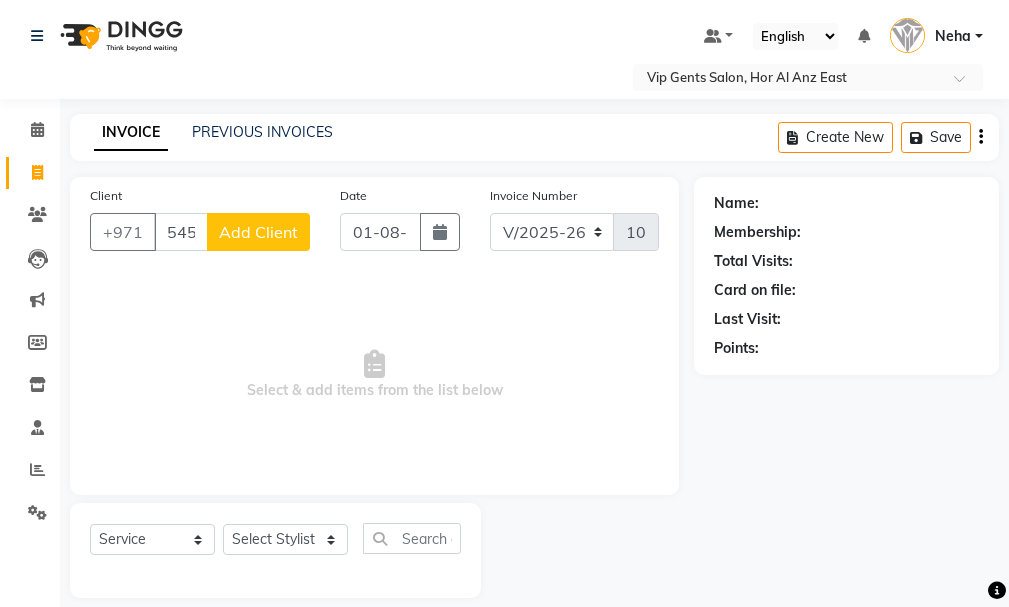 click on "Add Client" 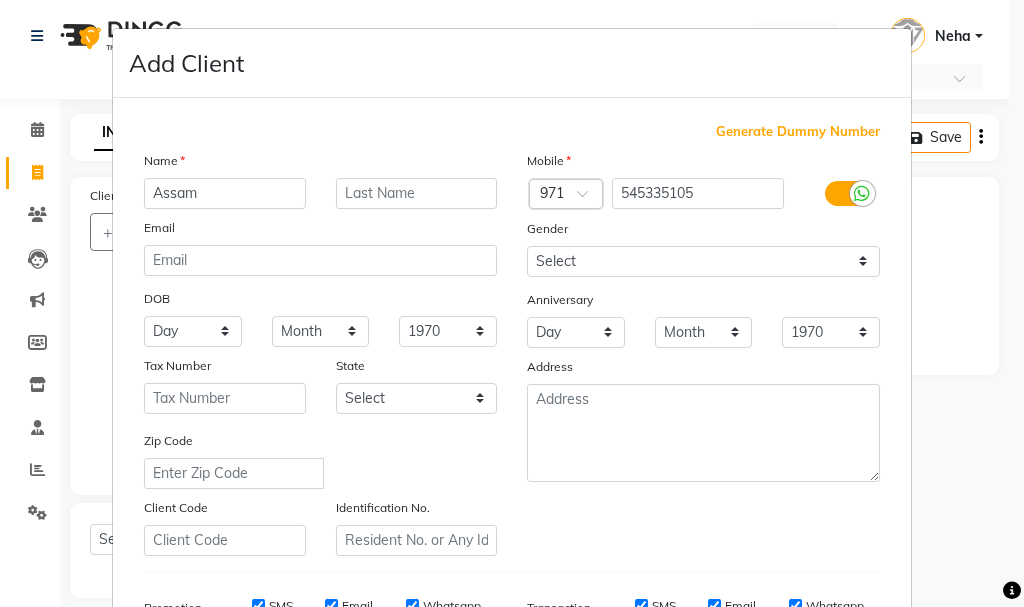 type on "Assam" 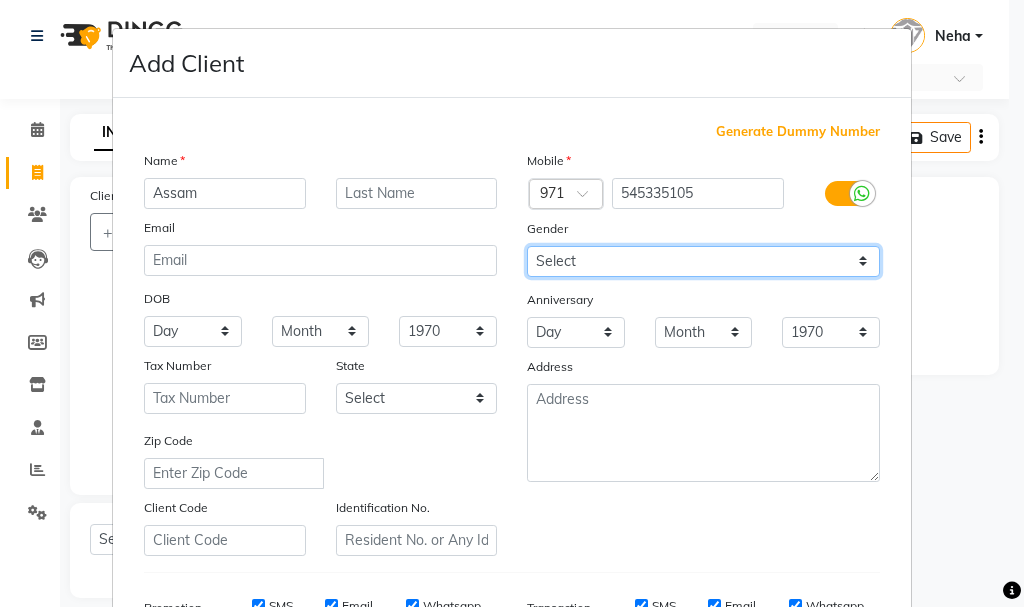 click on "Select Male Female Other Prefer Not To Say" at bounding box center [703, 261] 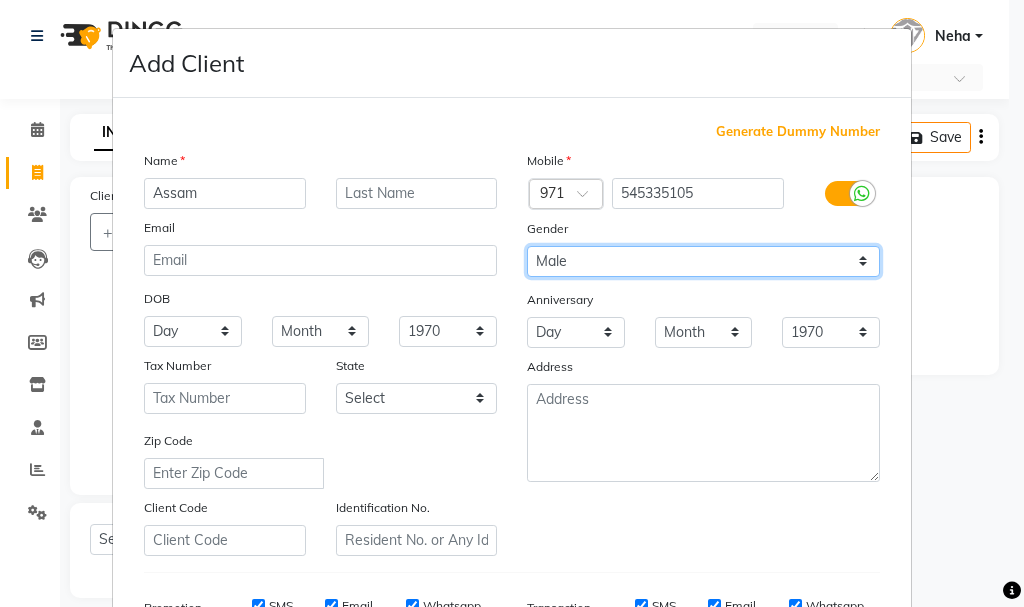 click on "Select Male Female Other Prefer Not To Say" at bounding box center (703, 261) 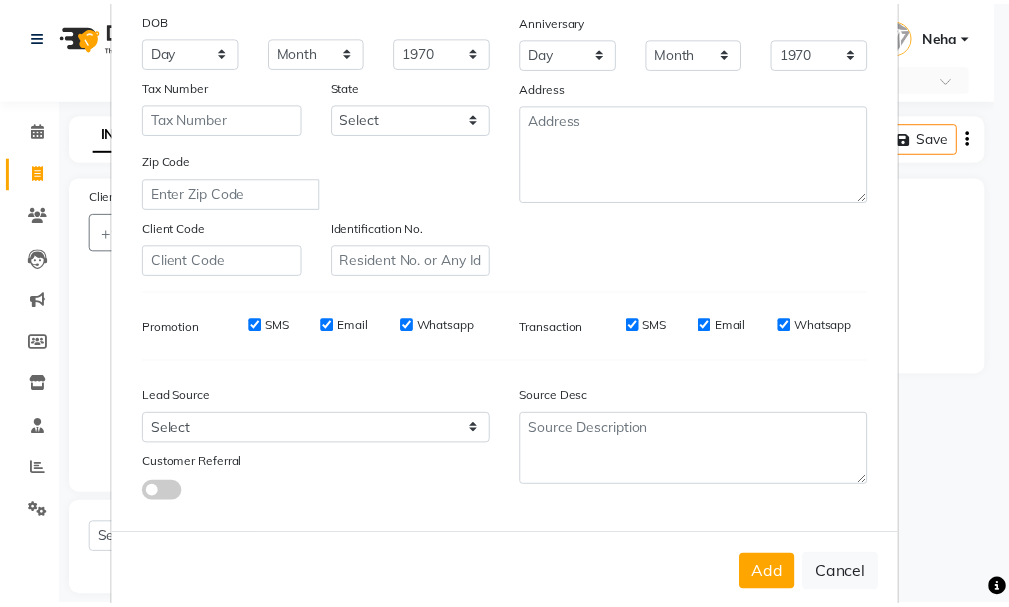 scroll, scrollTop: 316, scrollLeft: 0, axis: vertical 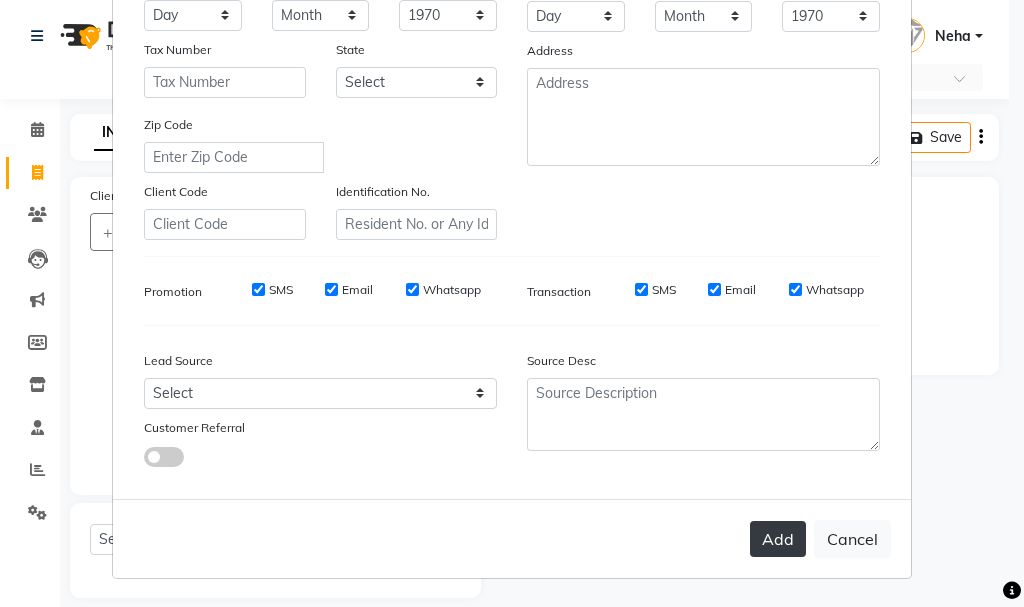 click on "Add" at bounding box center [778, 539] 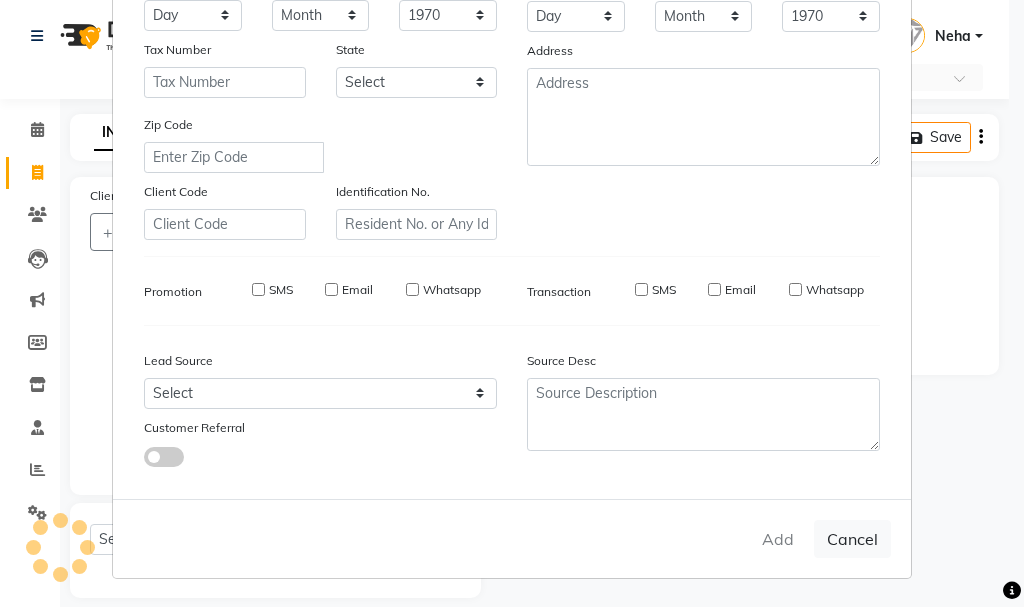 type 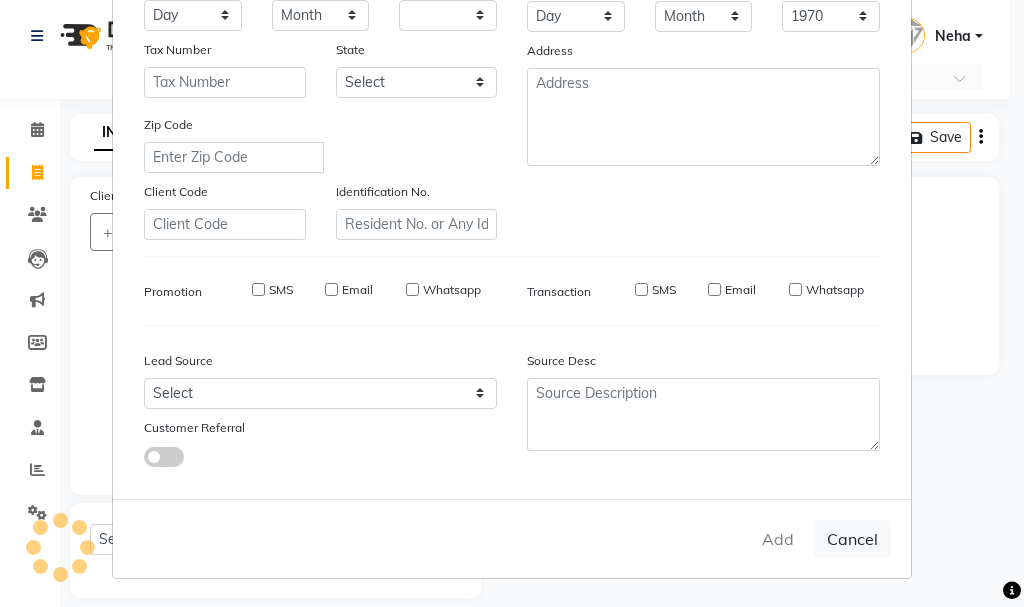 select 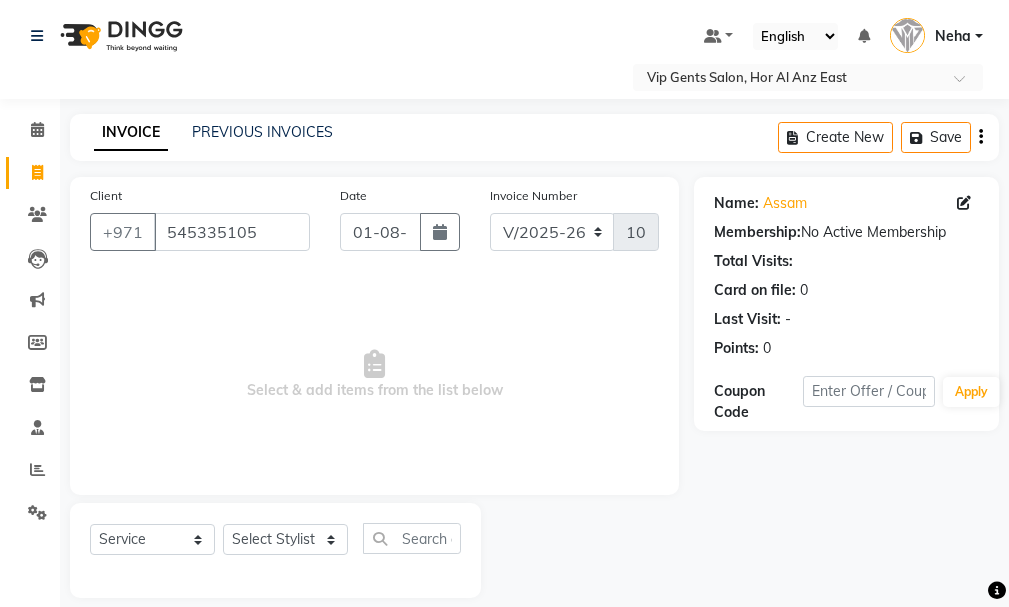 scroll, scrollTop: 21, scrollLeft: 0, axis: vertical 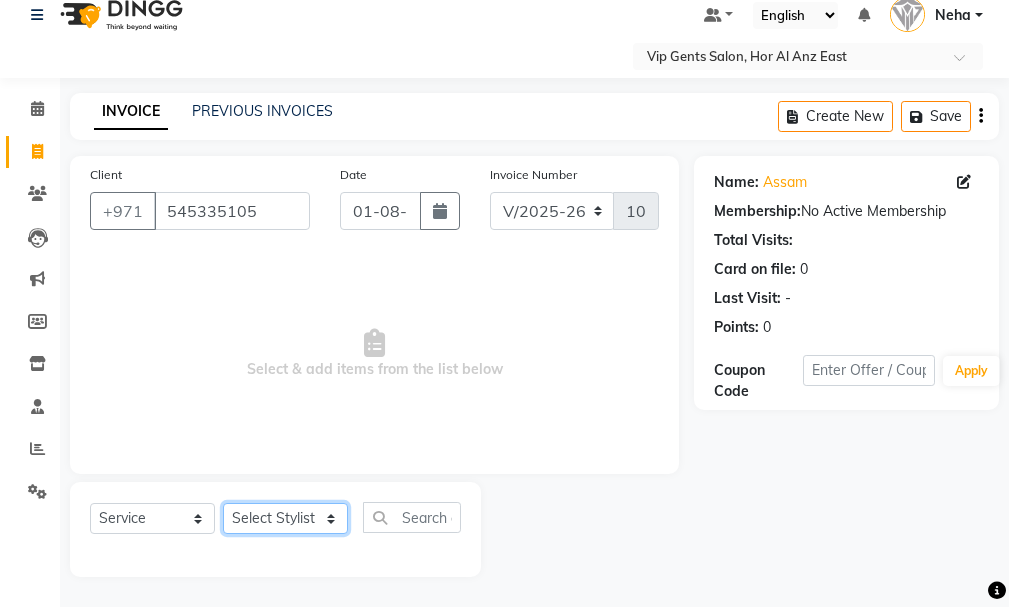 click on "Select Stylist Ali Rana Allauddin Anwar Ali Ameen Ayoub Lakhbizi Jairah Mr. Mohannad Neha Nelson Ricalyn Colcol Riffat Magdy Taufeeq Anwar Ali Tauseef  Akhilaque Zoya Bhatti." 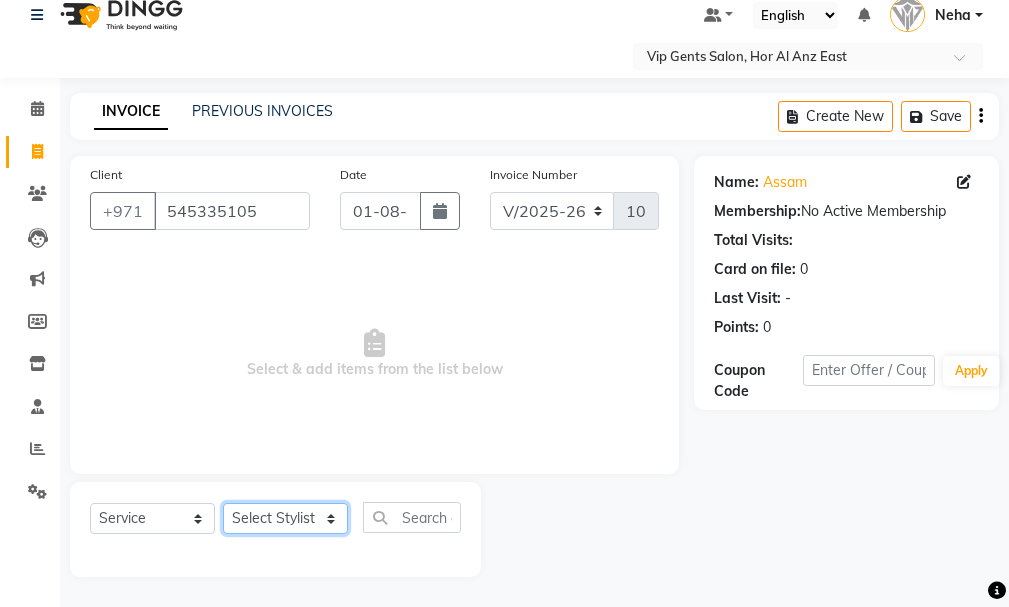 select on "81343" 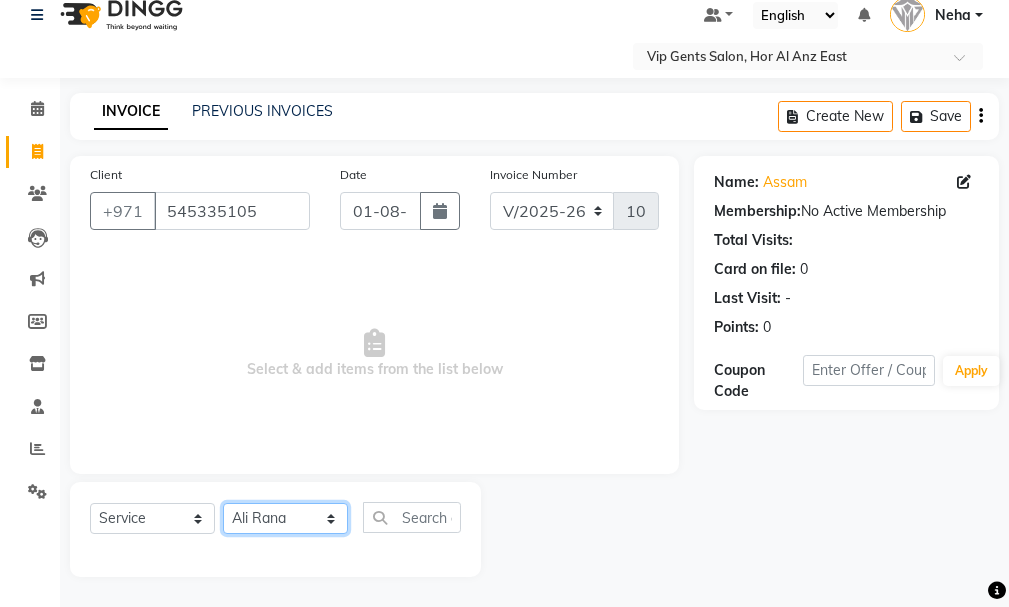 click on "Select Stylist Ali Rana Allauddin Anwar Ali Ameen Ayoub Lakhbizi Jairah Mr. Mohannad Neha Nelson Ricalyn Colcol Riffat Magdy Taufeeq Anwar Ali Tauseef  Akhilaque Zoya Bhatti." 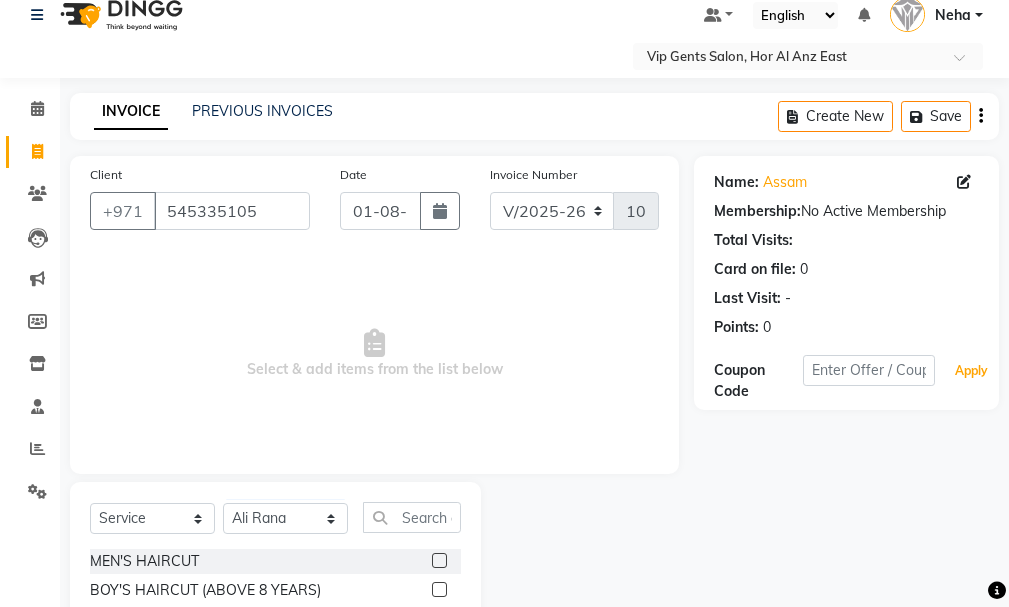 drag, startPoint x: 1002, startPoint y: 367, endPoint x: 1002, endPoint y: 422, distance: 55 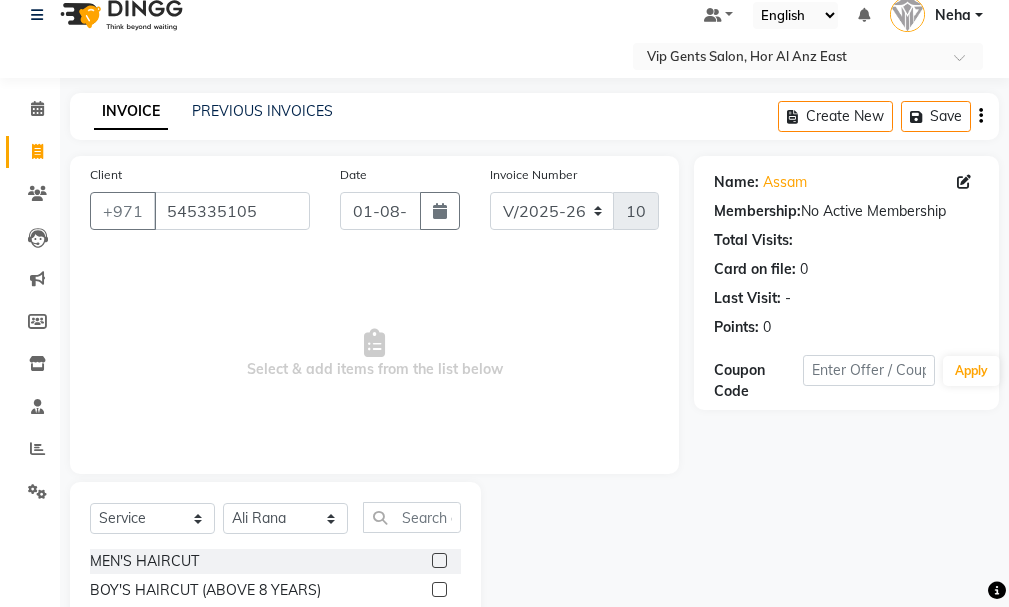 drag, startPoint x: 1006, startPoint y: 417, endPoint x: 1009, endPoint y: 473, distance: 56.0803 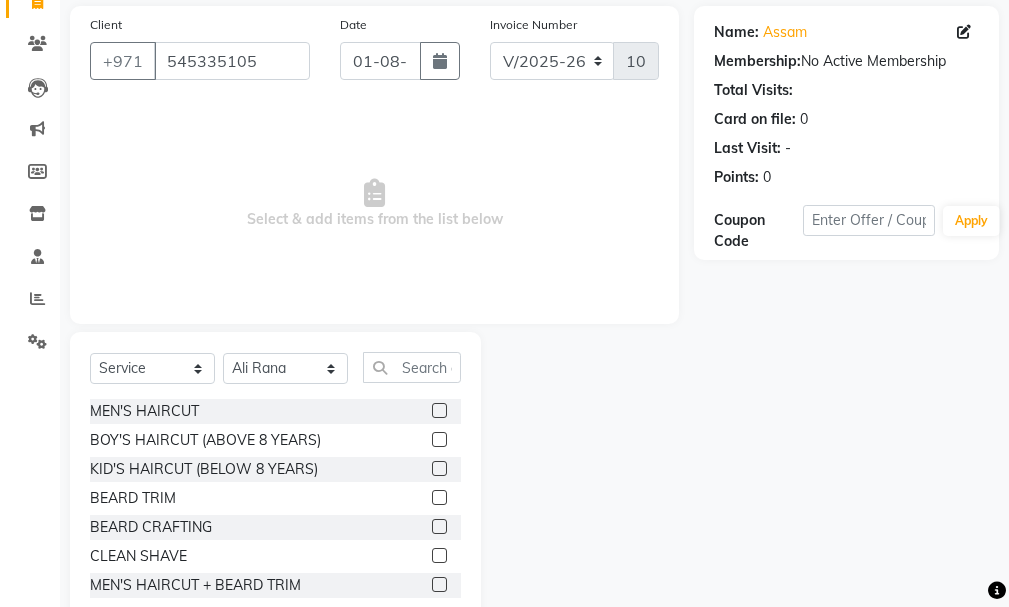 scroll, scrollTop: 221, scrollLeft: 0, axis: vertical 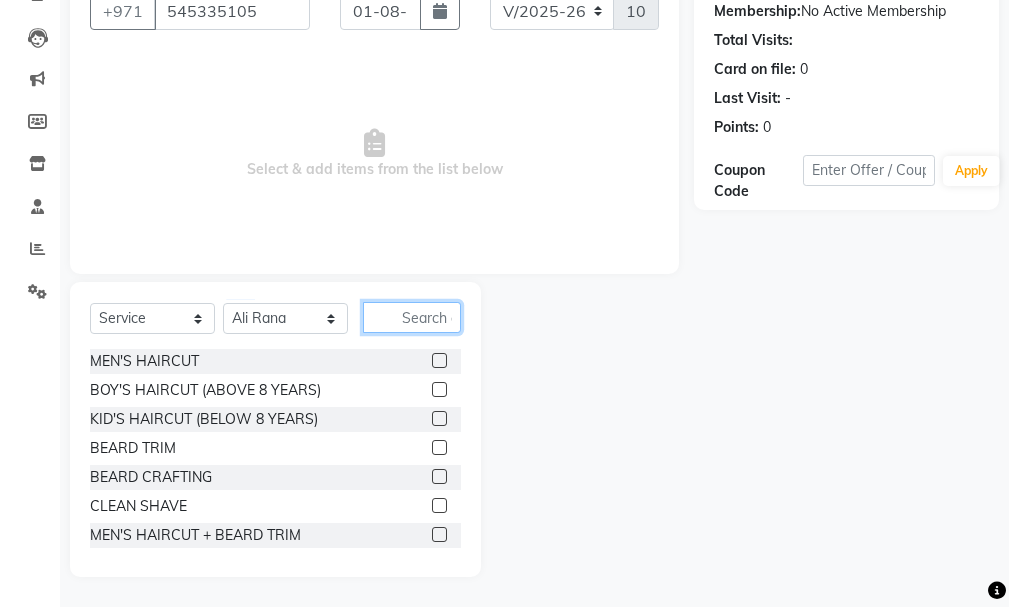 click 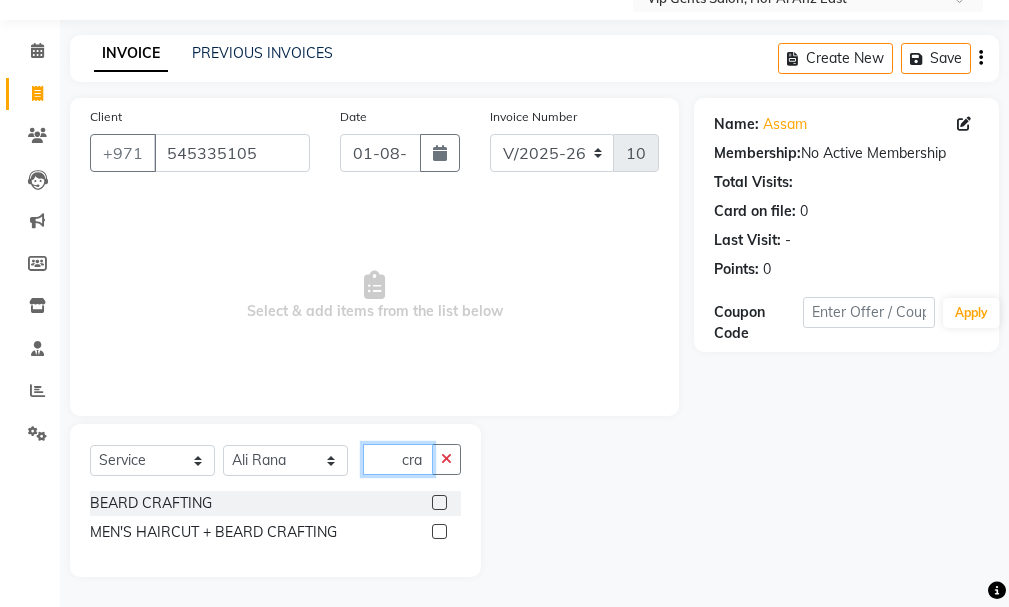 scroll, scrollTop: 79, scrollLeft: 0, axis: vertical 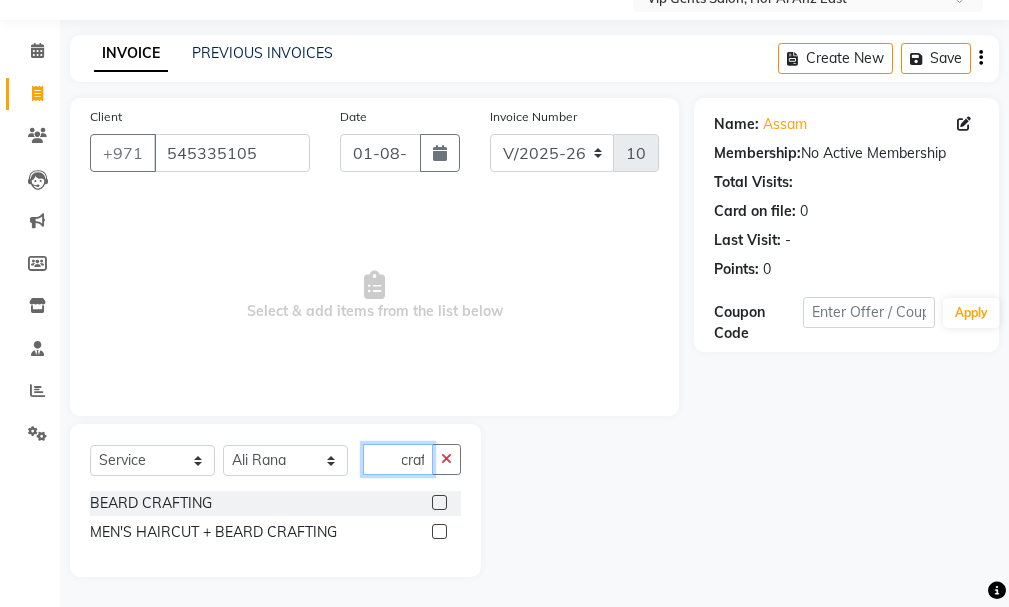 type on "craf" 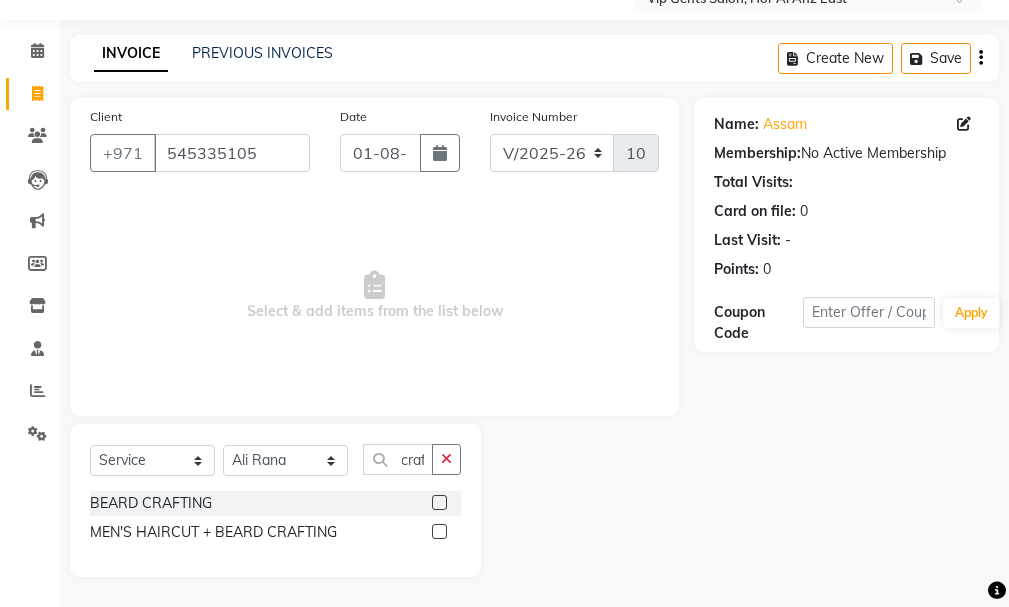 click 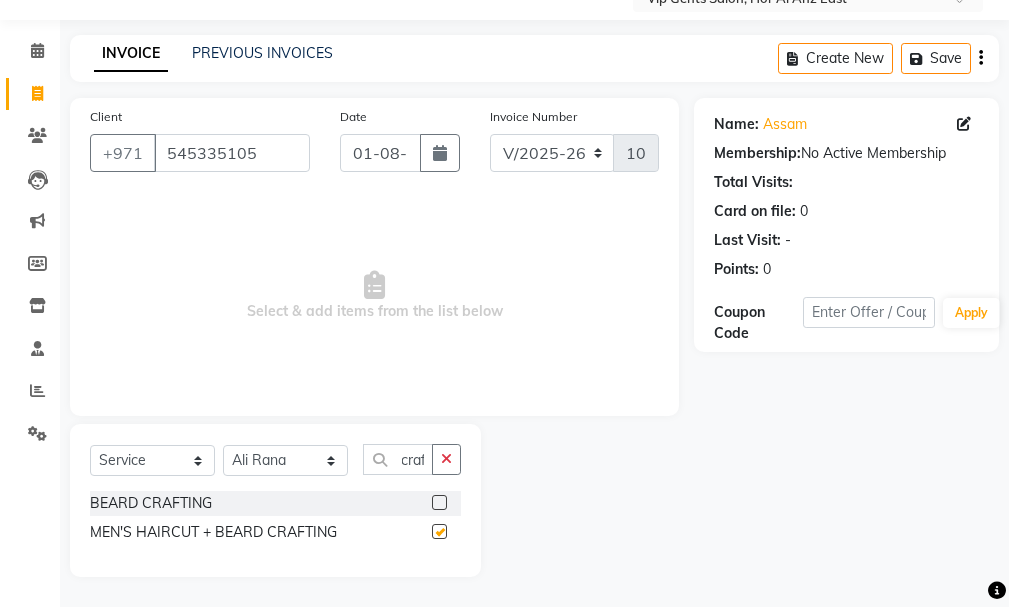 scroll, scrollTop: 0, scrollLeft: 0, axis: both 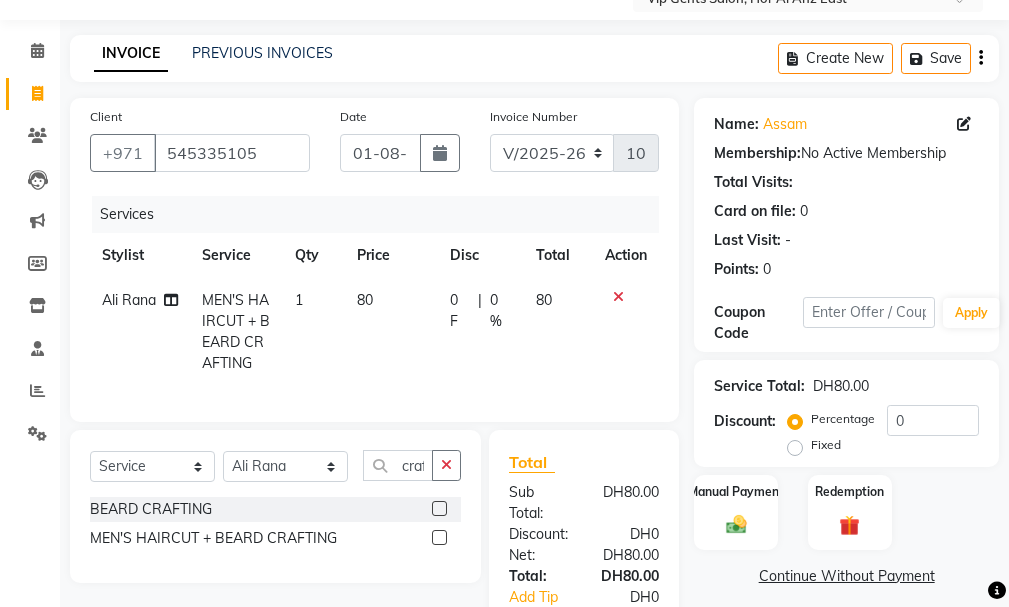 checkbox on "false" 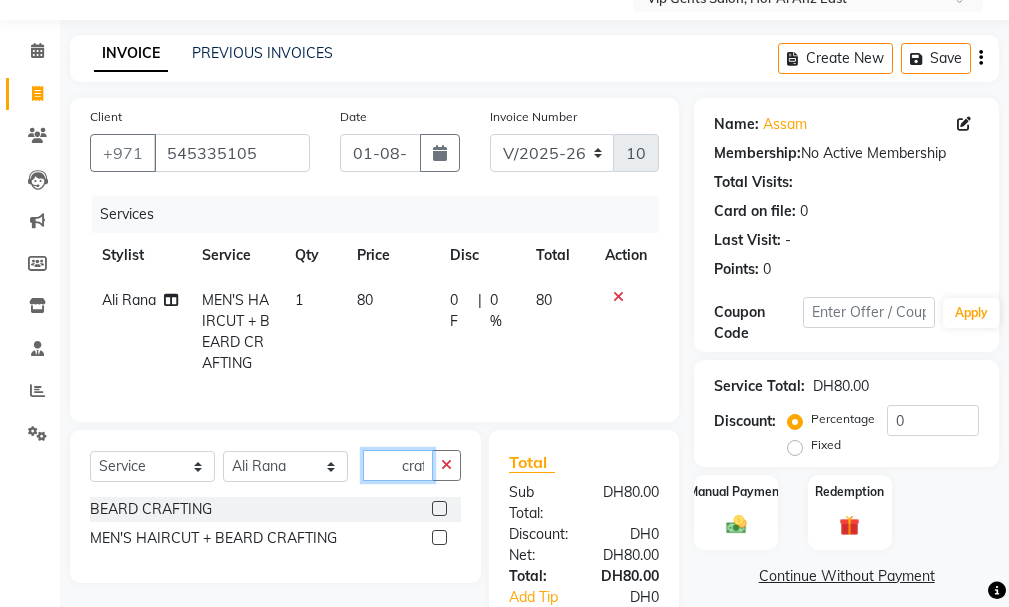click on "craf" 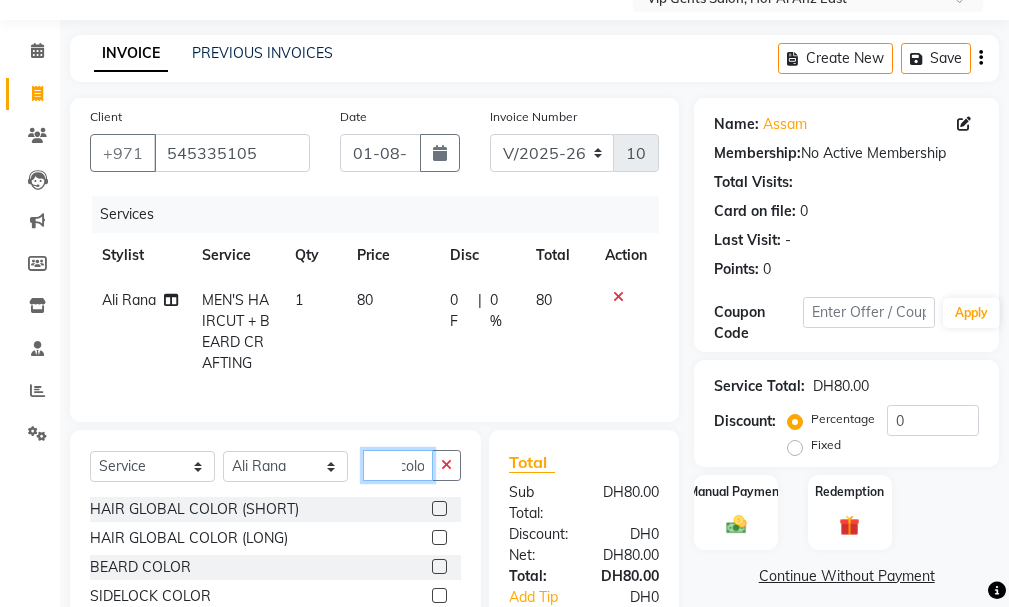 scroll, scrollTop: 0, scrollLeft: 8, axis: horizontal 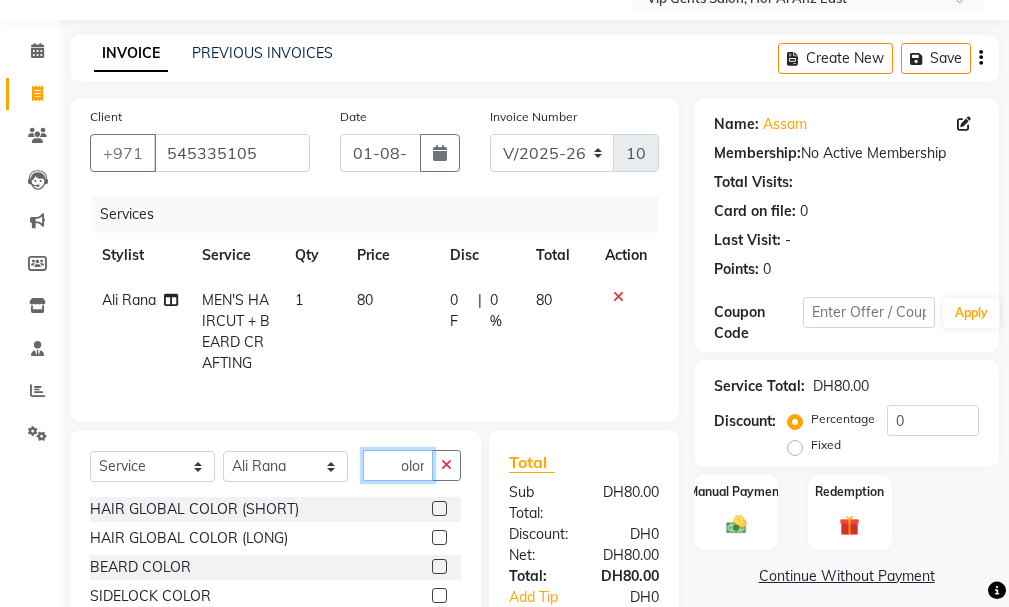 type on "color" 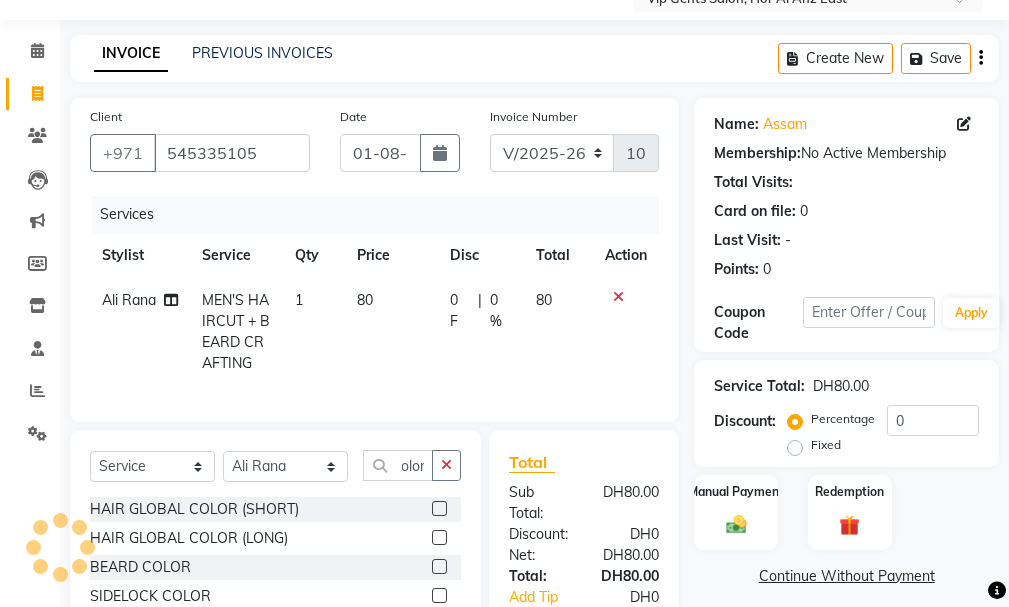 click on "BEARD COLOR" 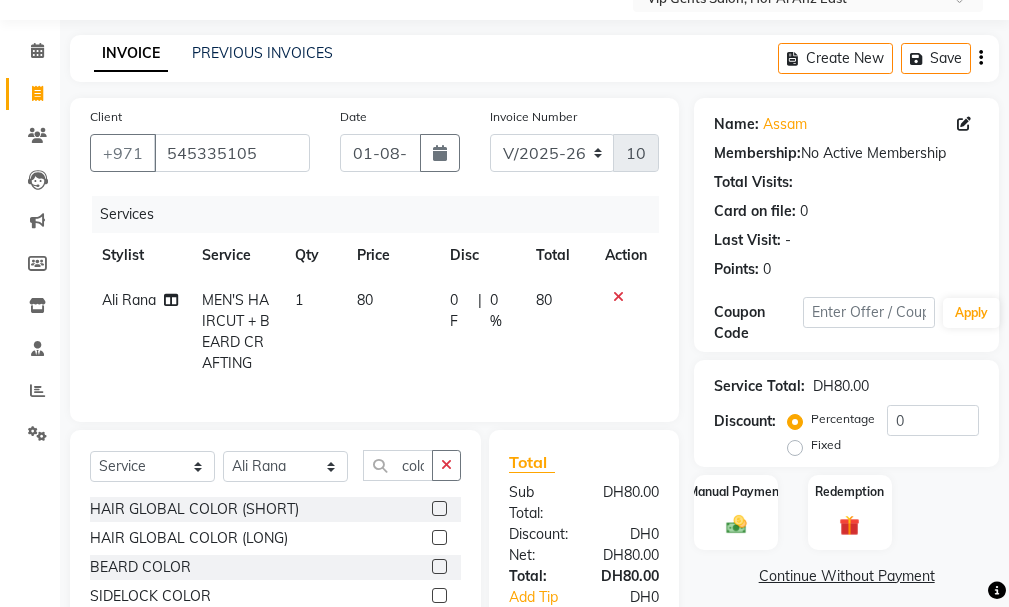click 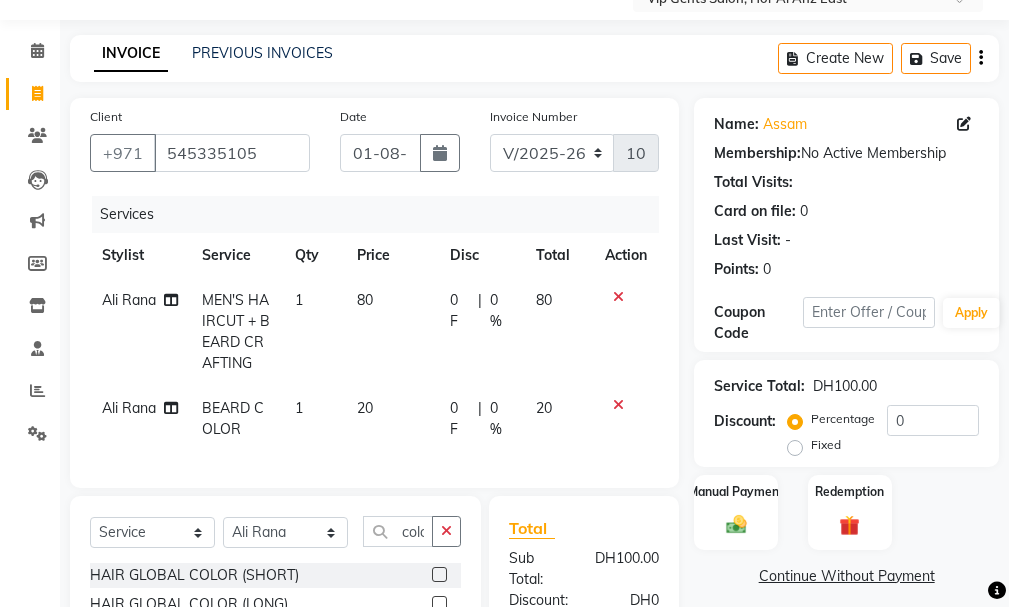 checkbox on "false" 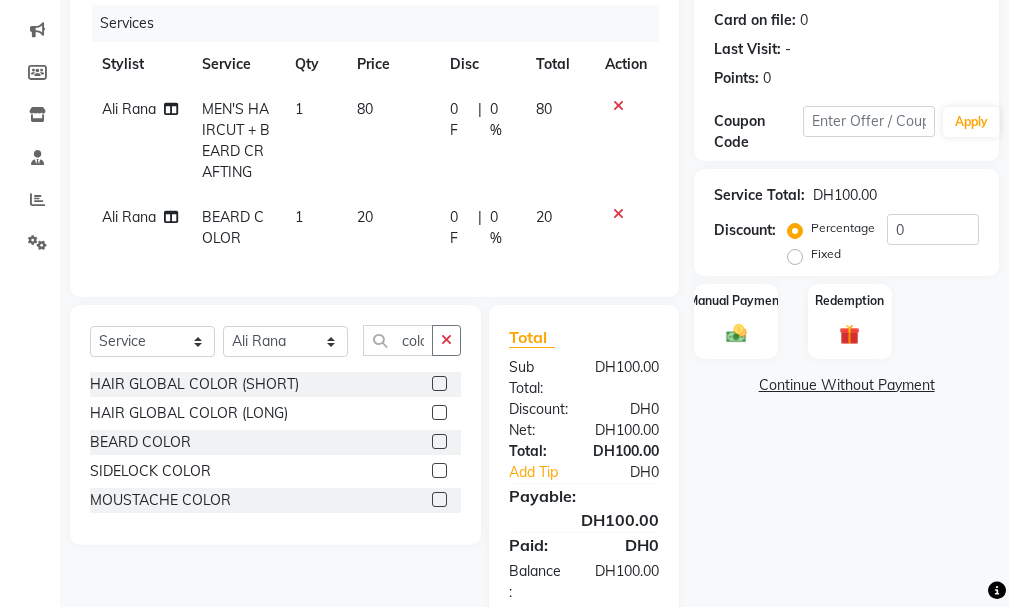 scroll, scrollTop: 331, scrollLeft: 0, axis: vertical 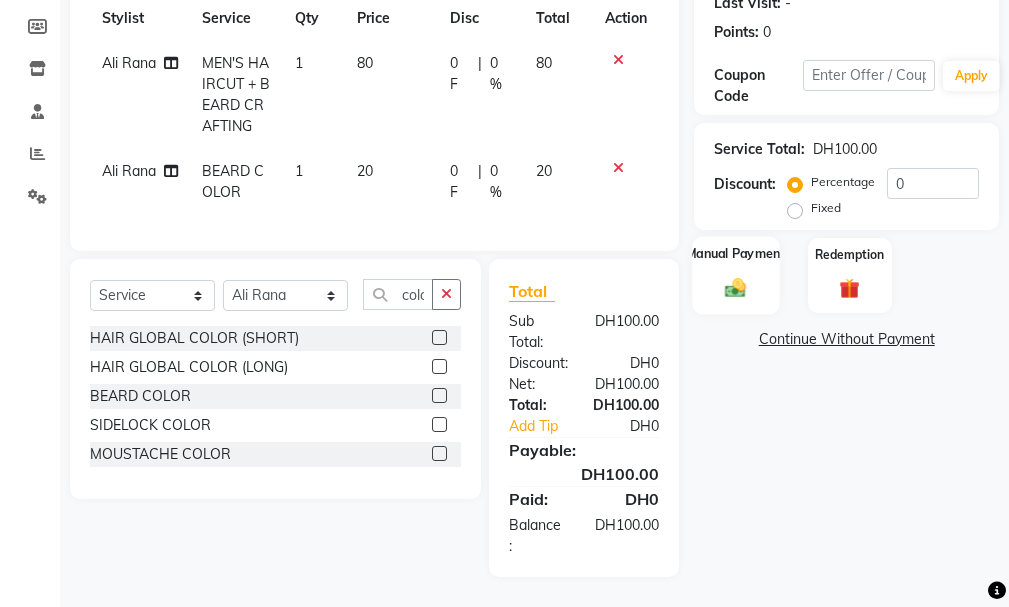 click on "Manual Payment" 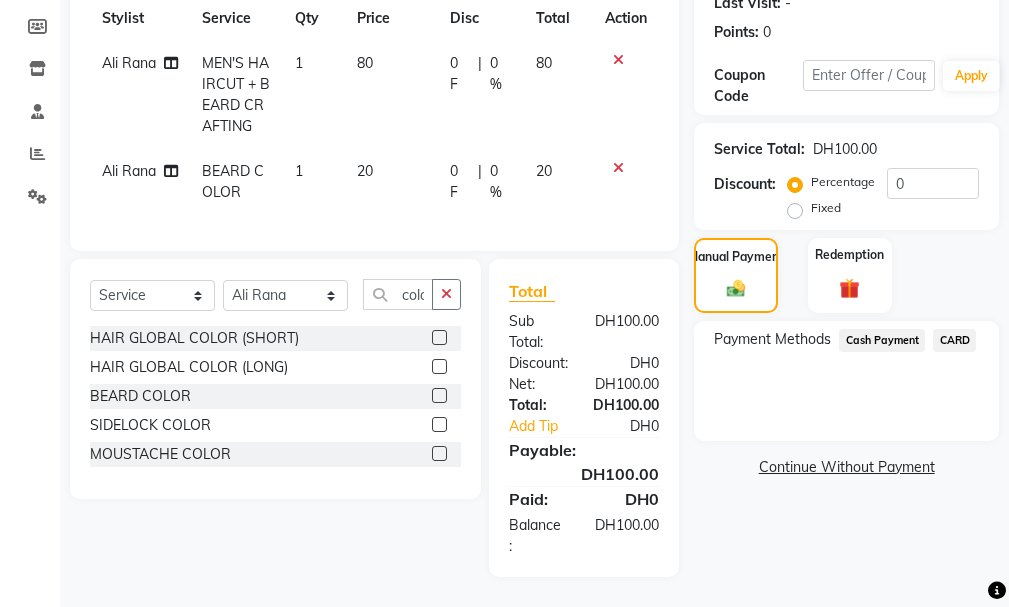 click on "CARD" 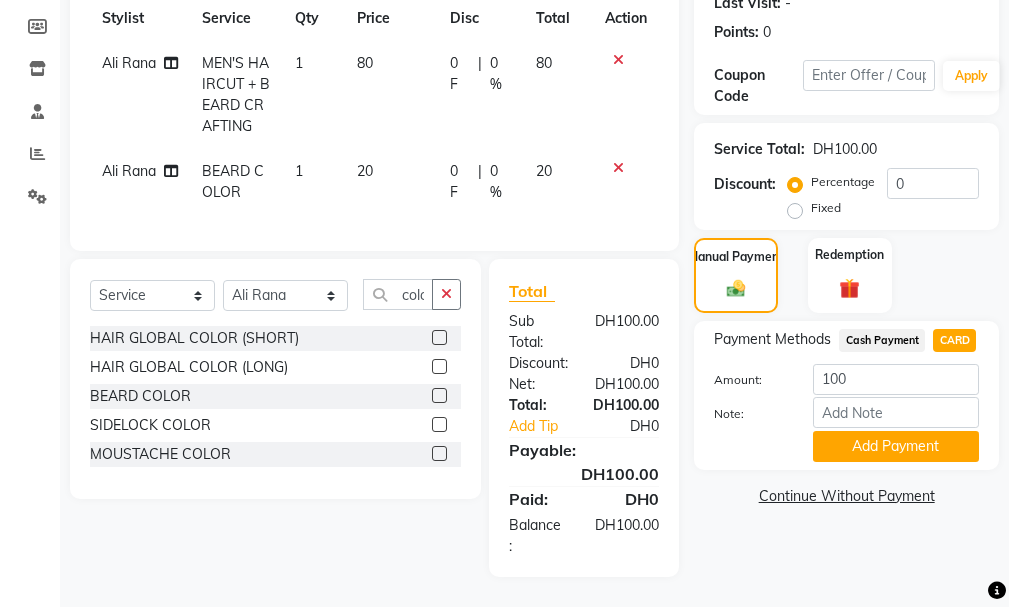 click on "Add Payment" 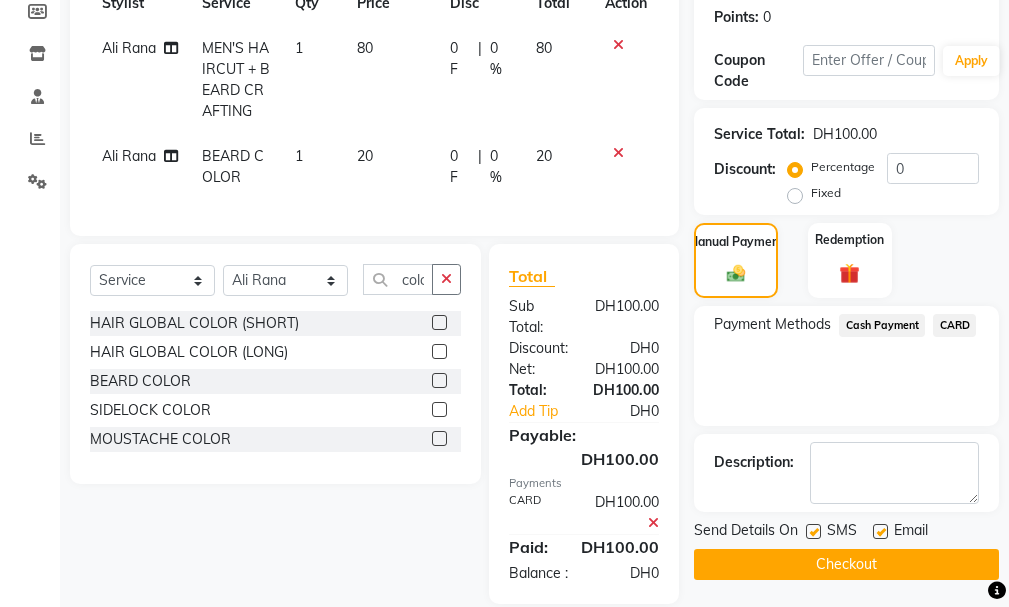 scroll, scrollTop: 394, scrollLeft: 0, axis: vertical 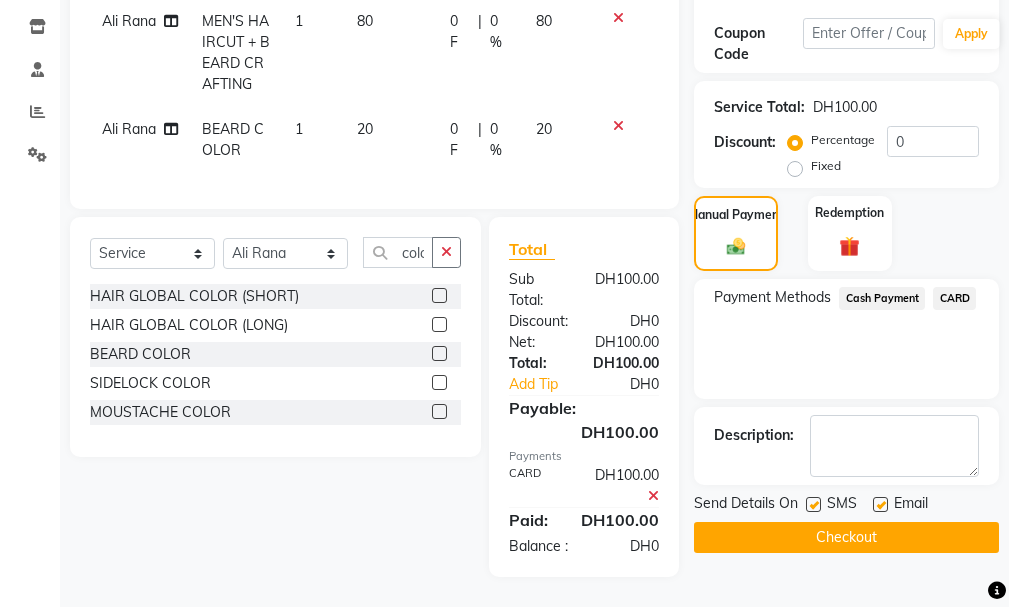 click on "Checkout" 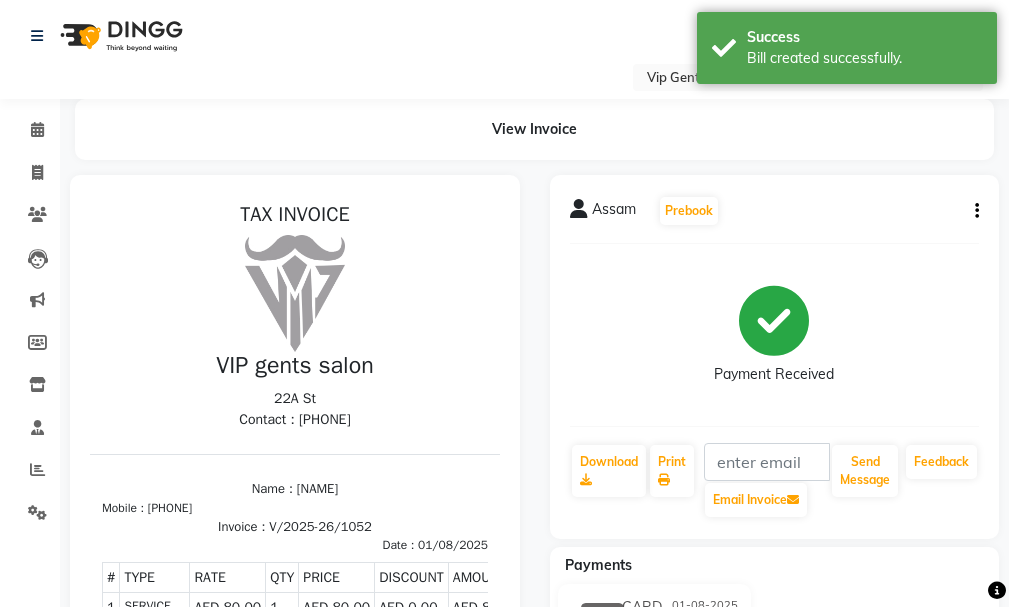 scroll, scrollTop: 0, scrollLeft: 0, axis: both 